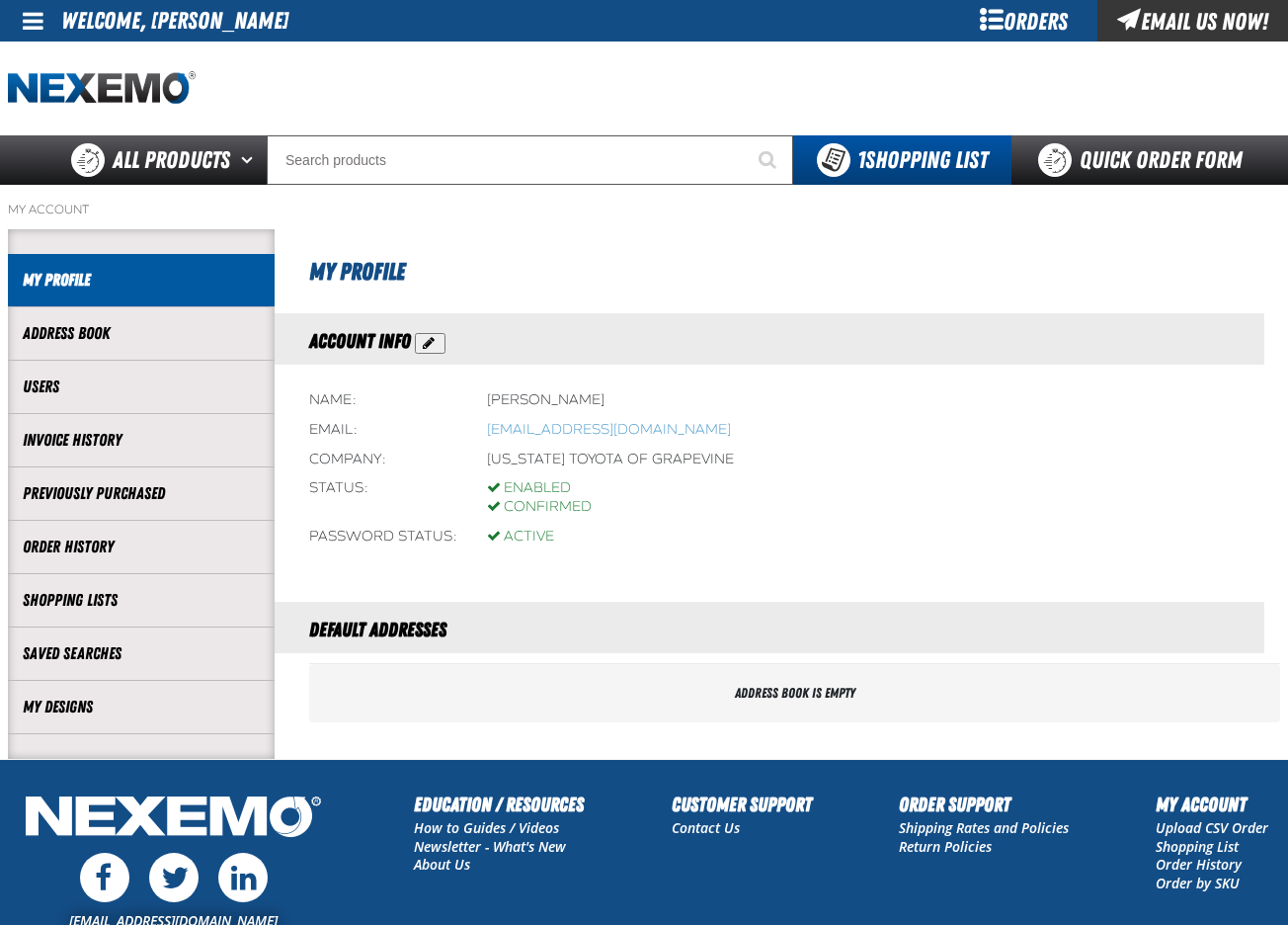 scroll, scrollTop: 0, scrollLeft: 0, axis: both 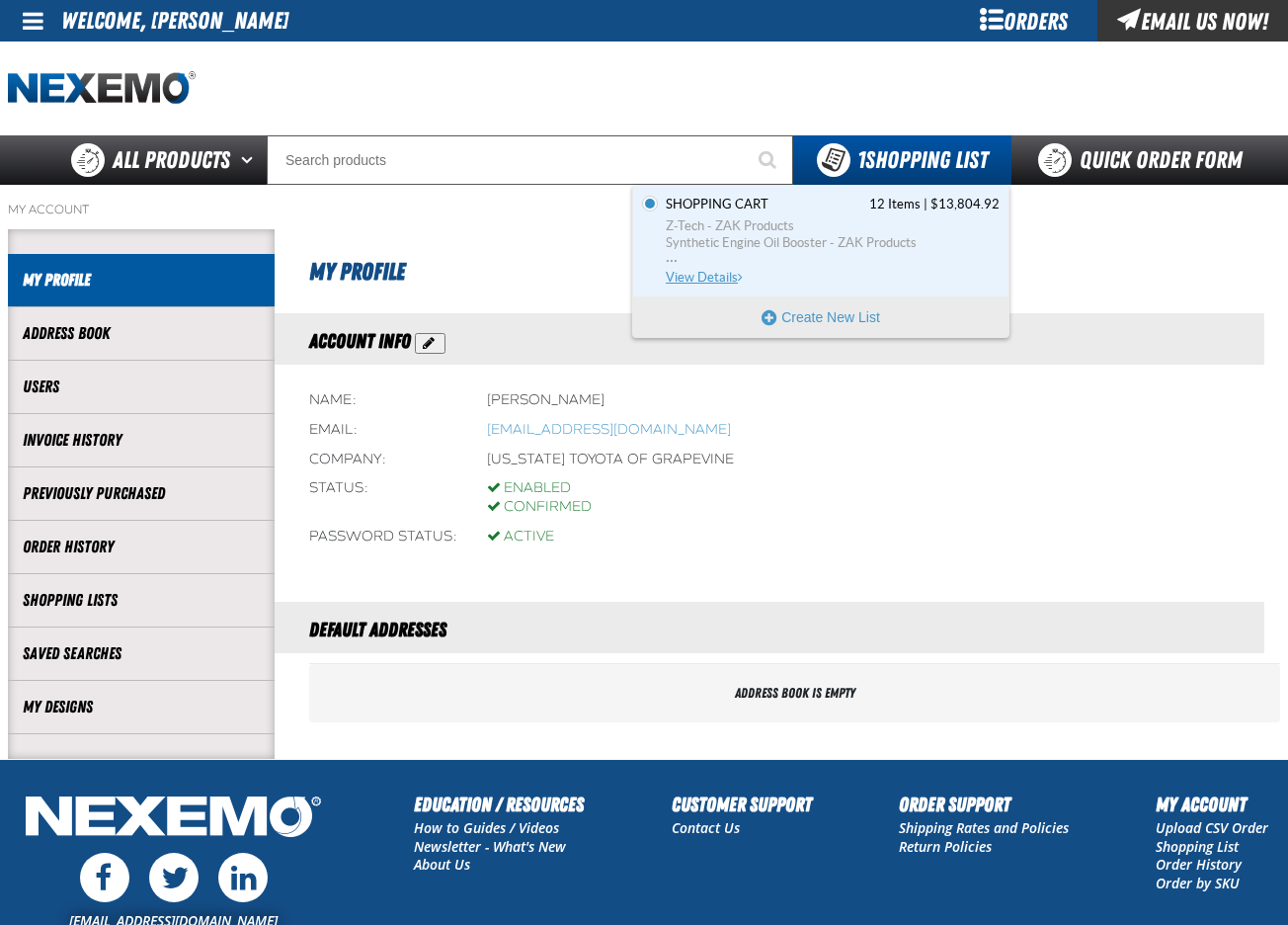 click on "Shopping Cart" at bounding box center (717, 205) 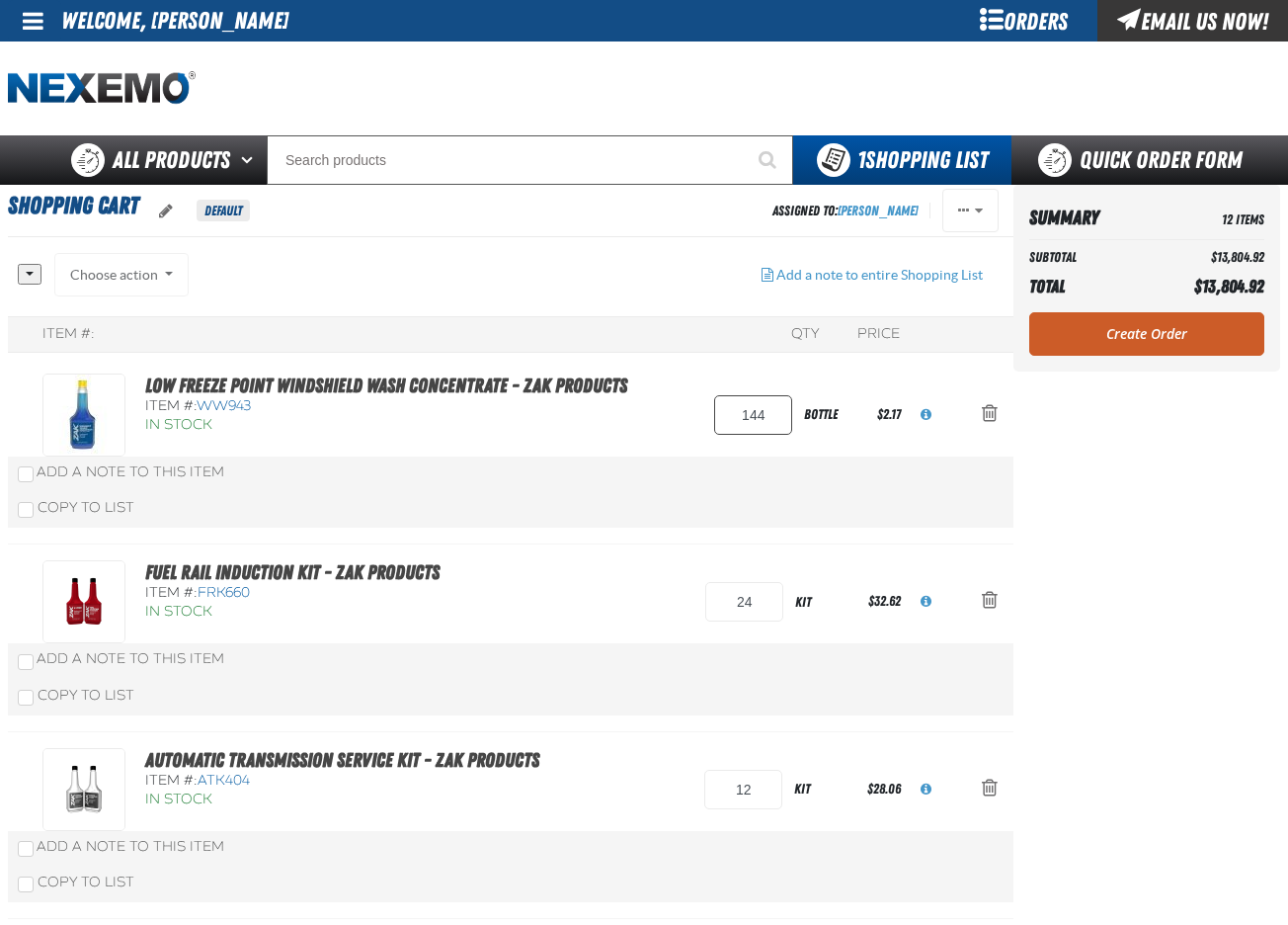 scroll, scrollTop: 99, scrollLeft: 0, axis: vertical 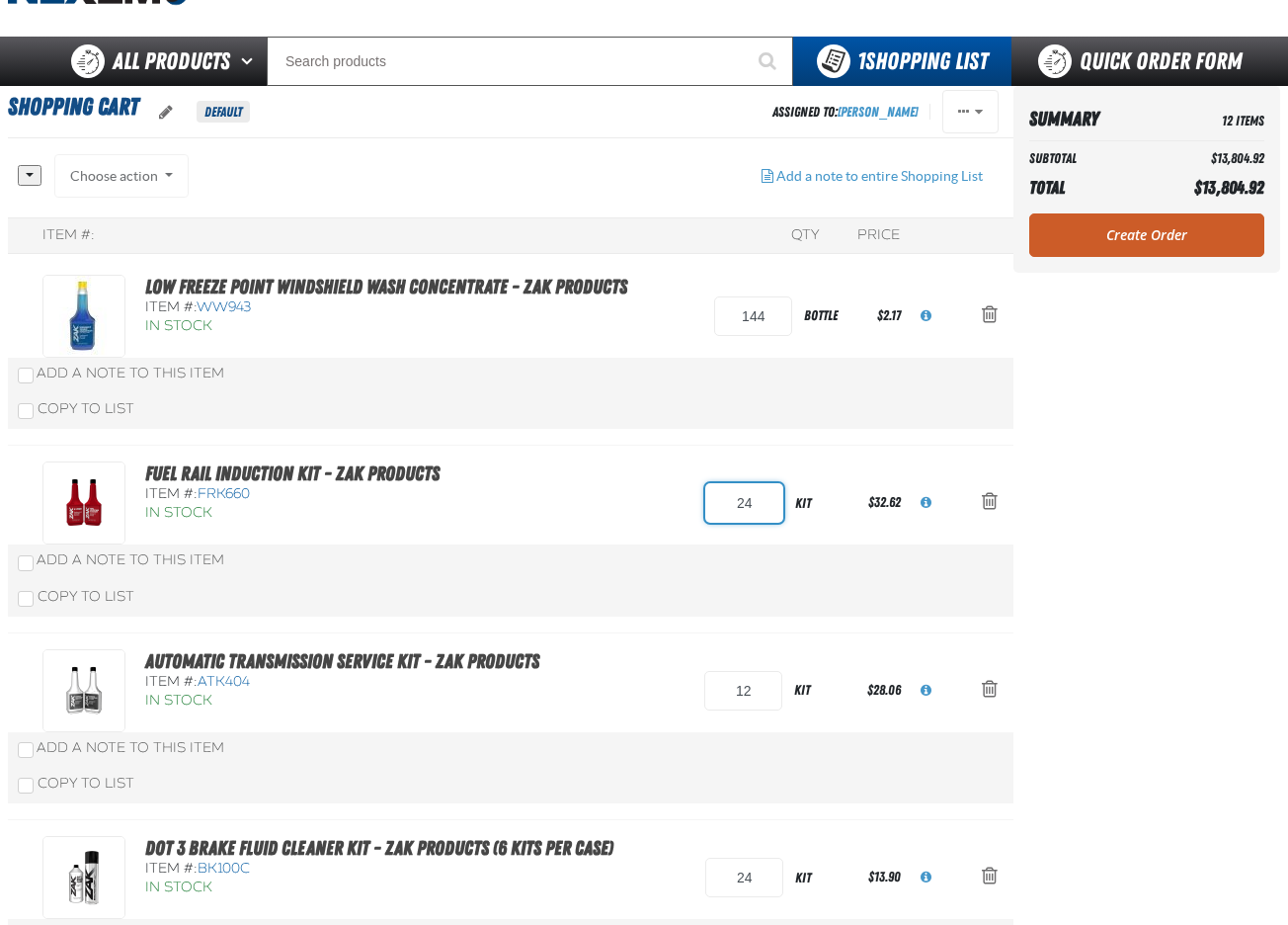 click on "24" at bounding box center [744, 503] 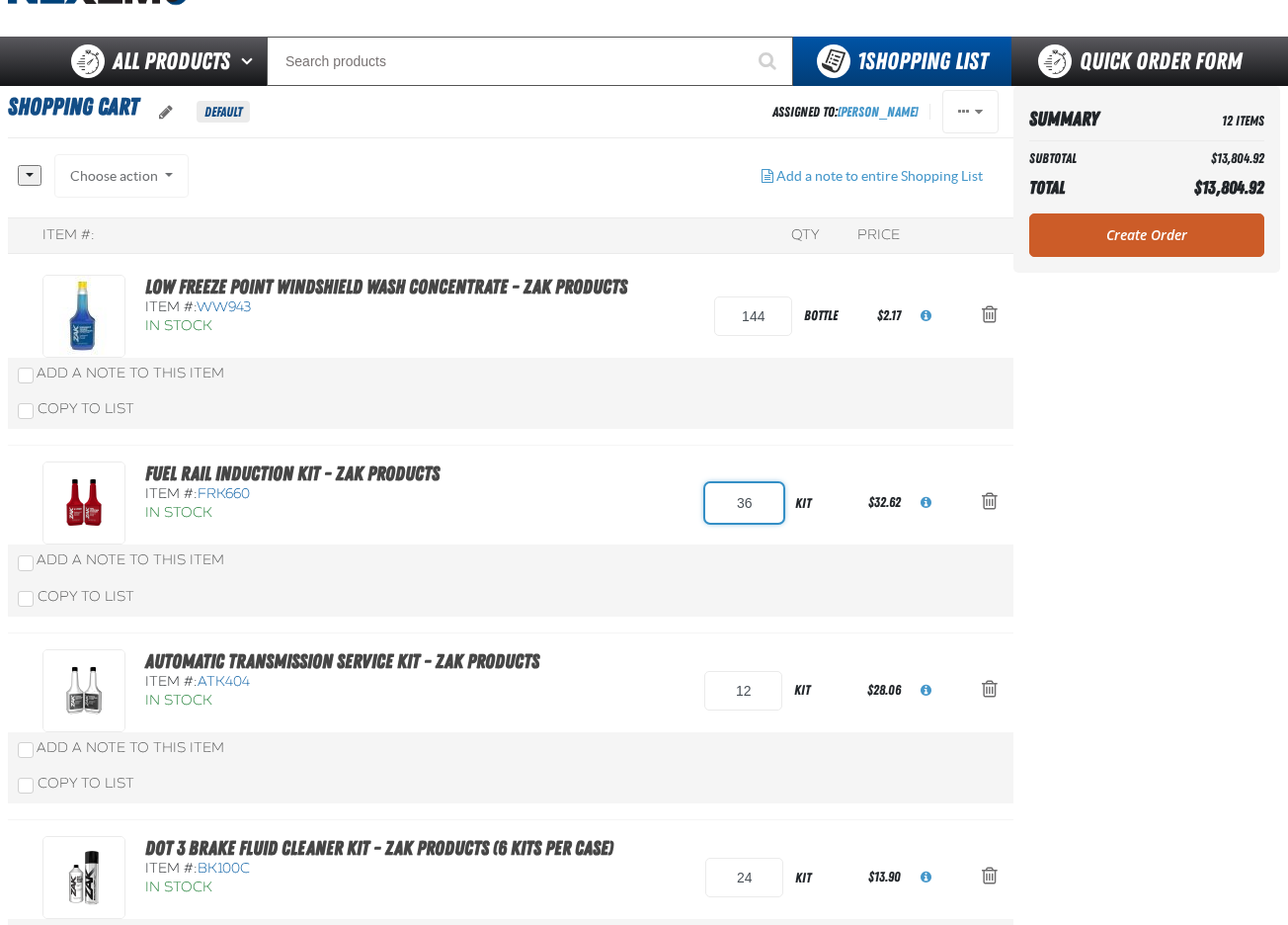 type on "36" 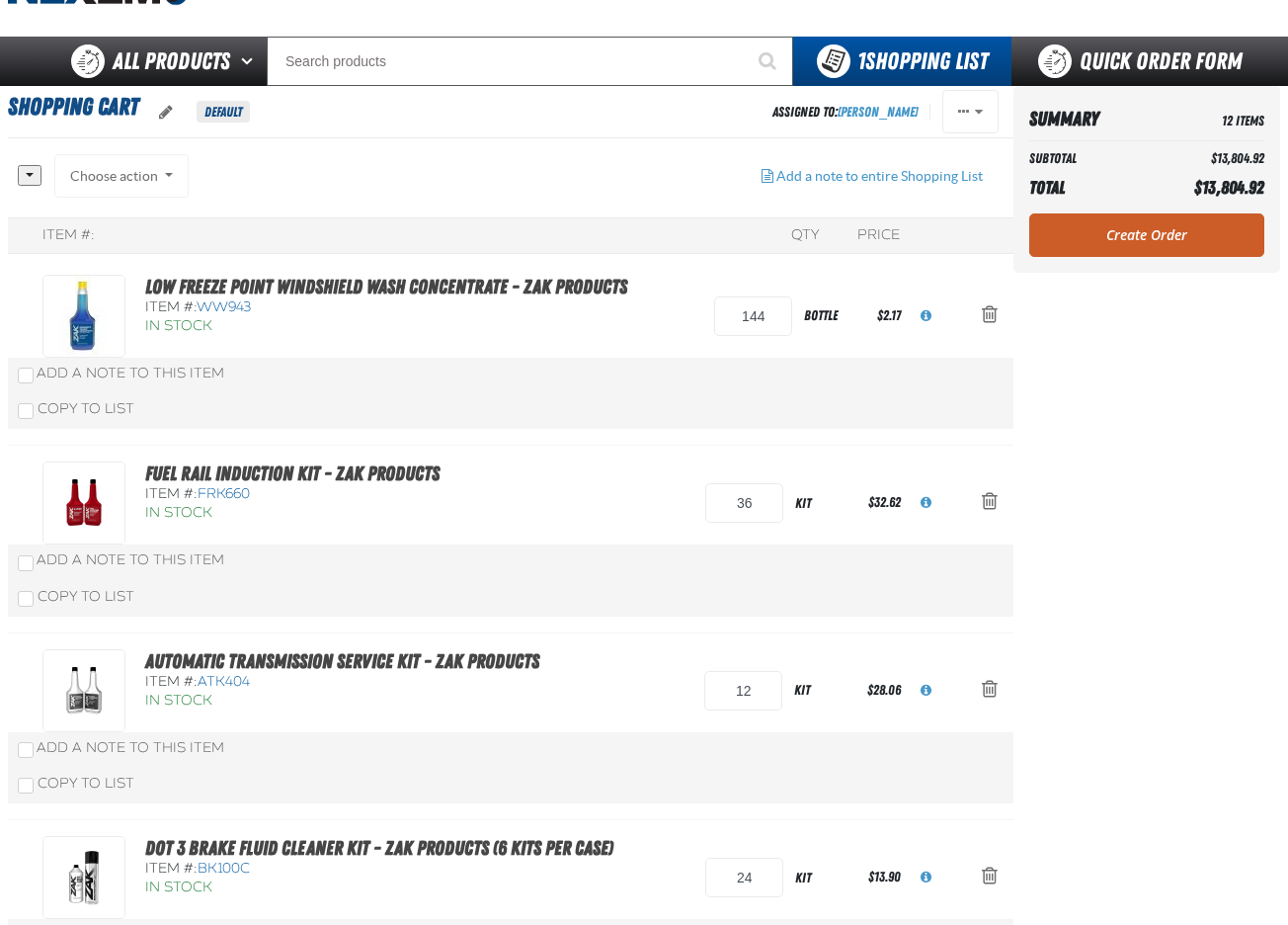 click on "Item #:
QTY
Price
Low Freeze Point Windshield Wash Concentrate - ZAK Products
Item #:
WW943
In Stock
144" at bounding box center [511, 1363] 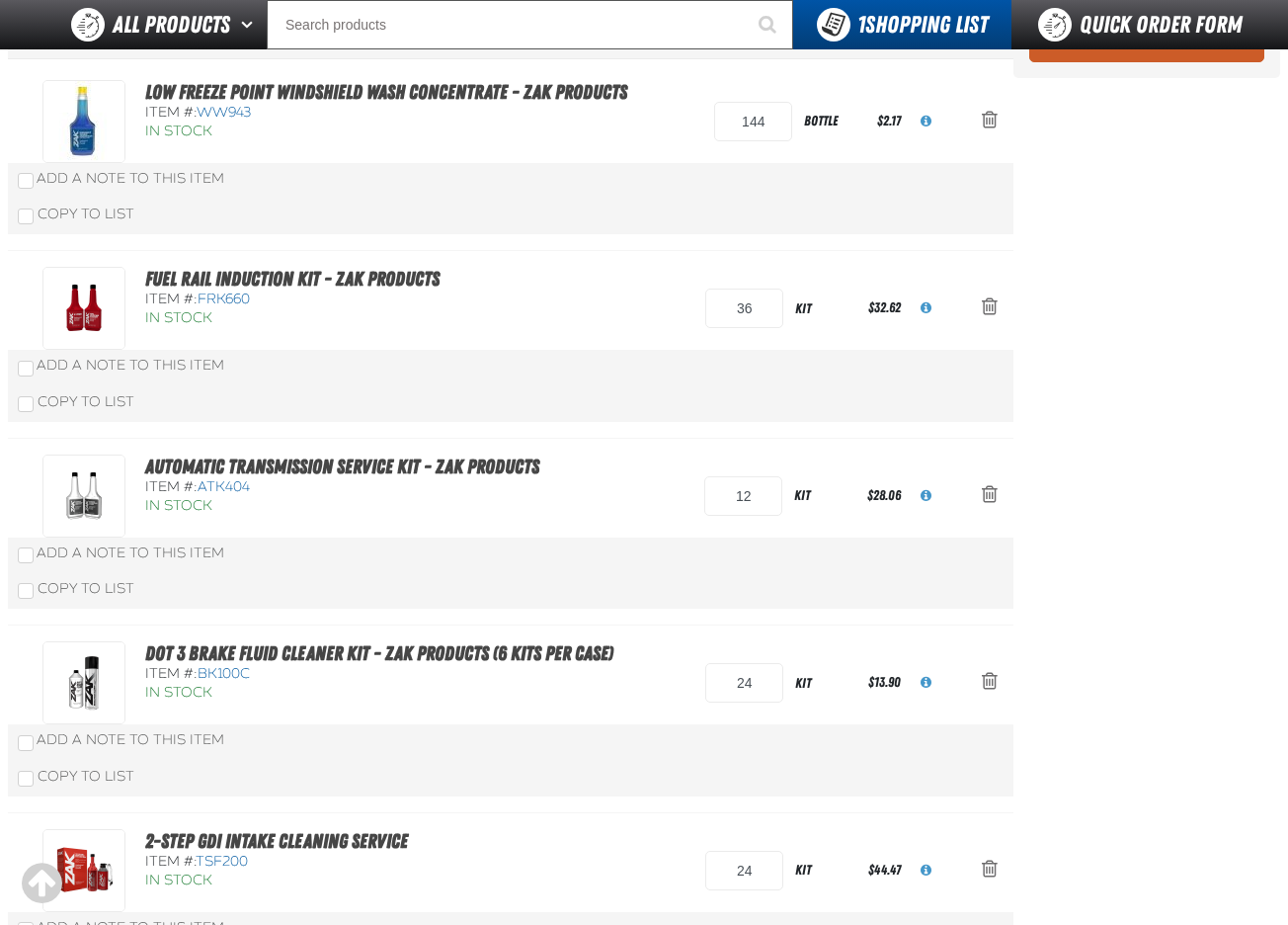 scroll, scrollTop: 296, scrollLeft: 0, axis: vertical 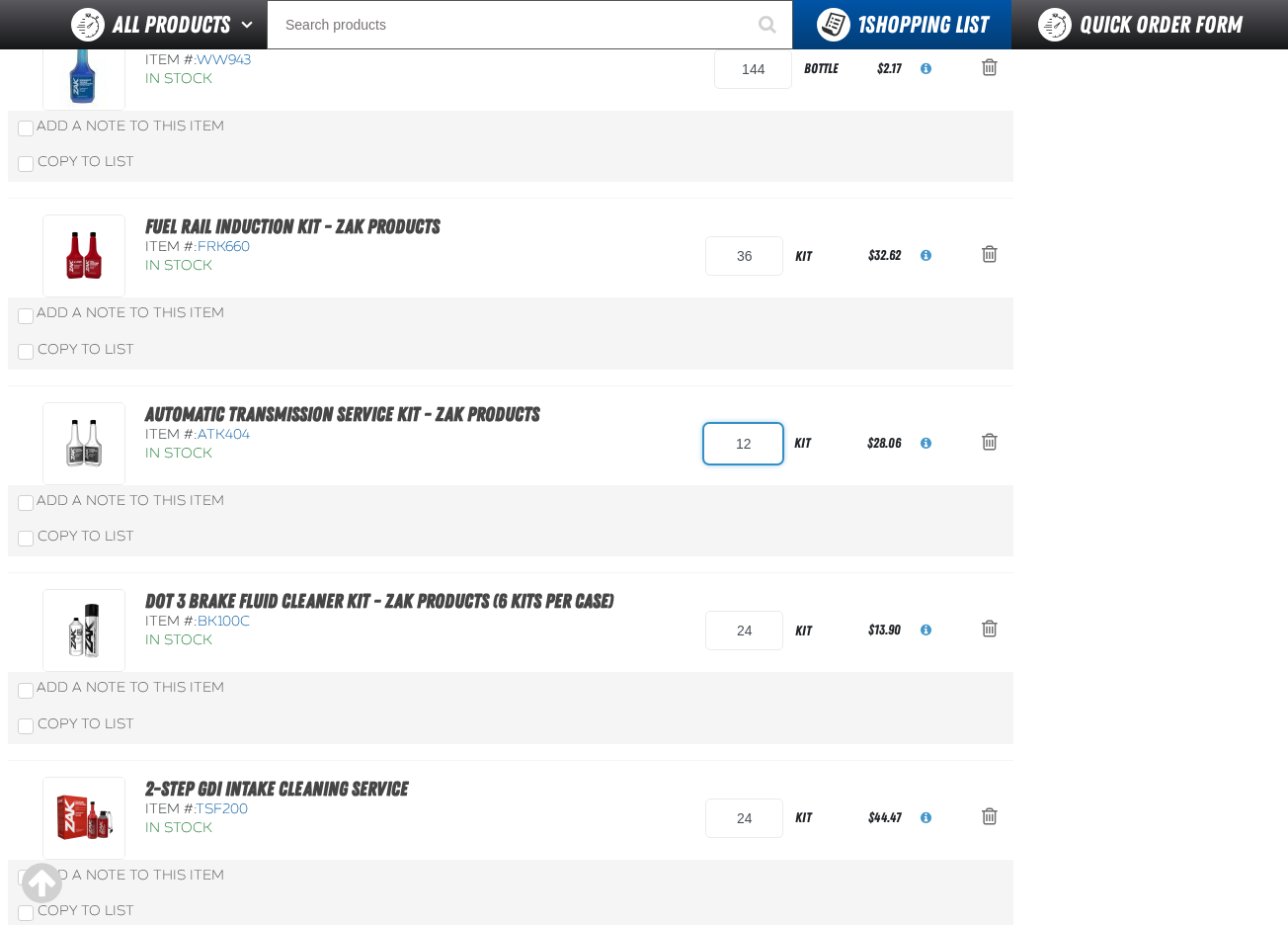 click on "12" at bounding box center (743, 444) 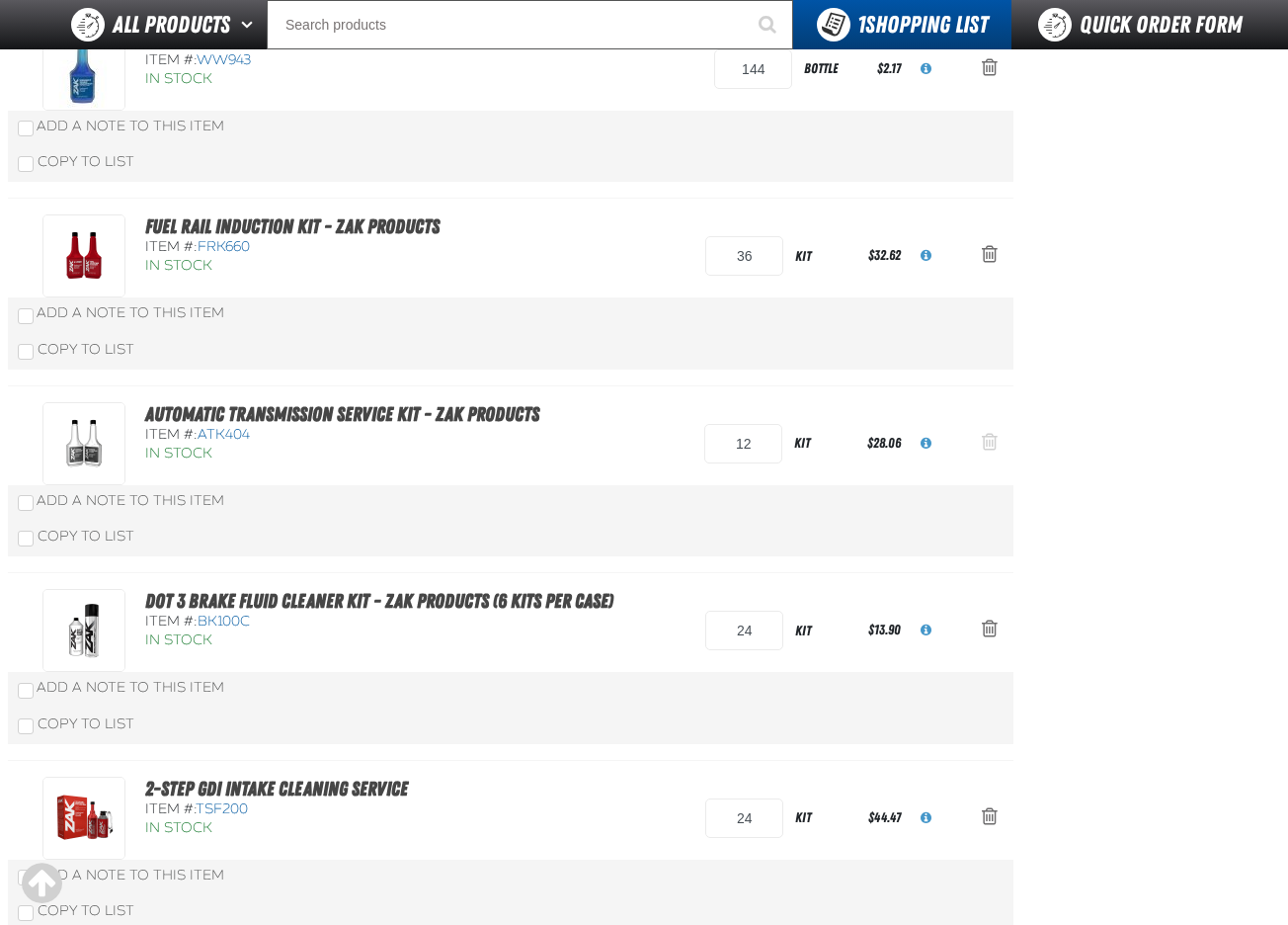 click at bounding box center (990, 442) 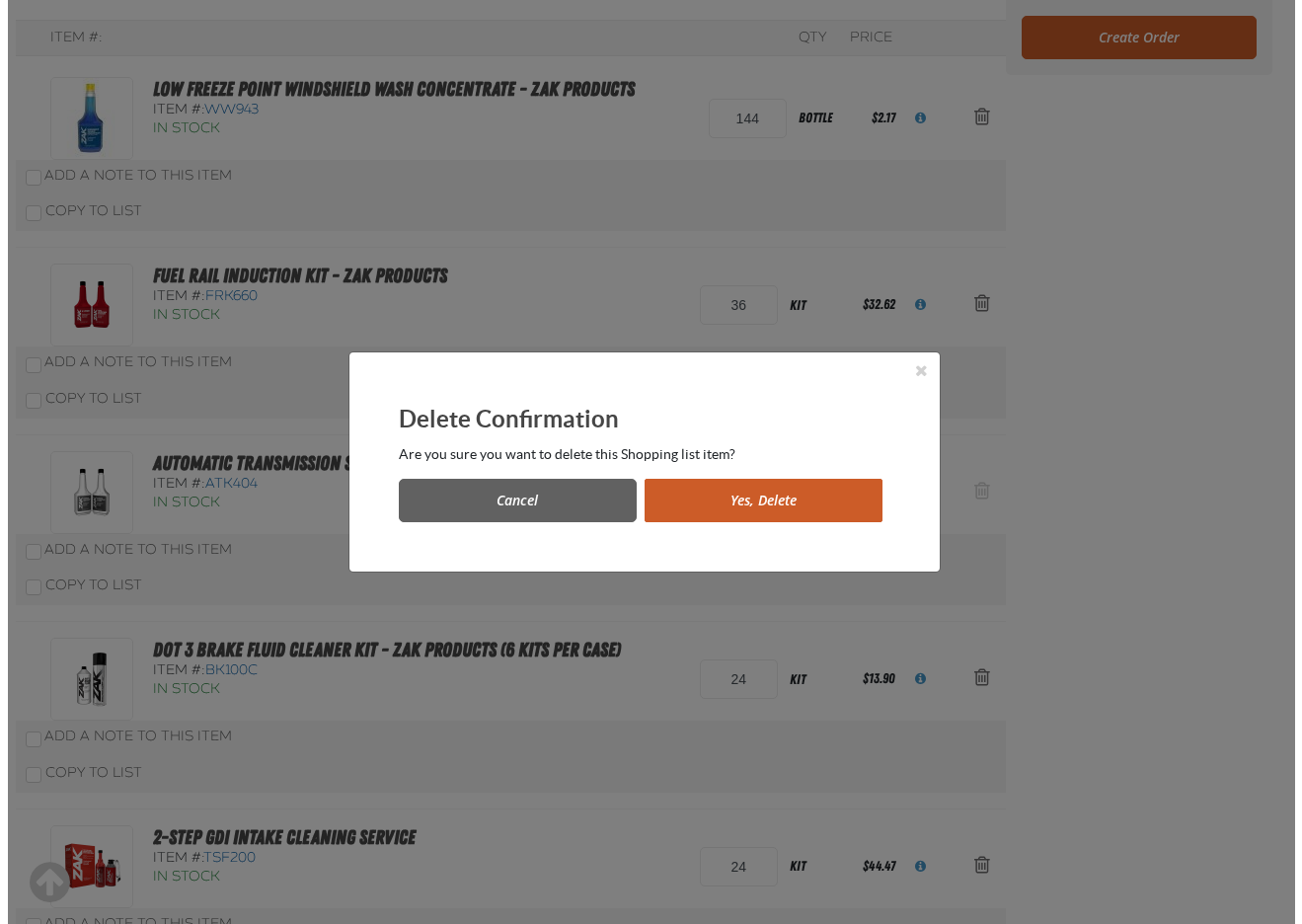 scroll, scrollTop: 0, scrollLeft: 0, axis: both 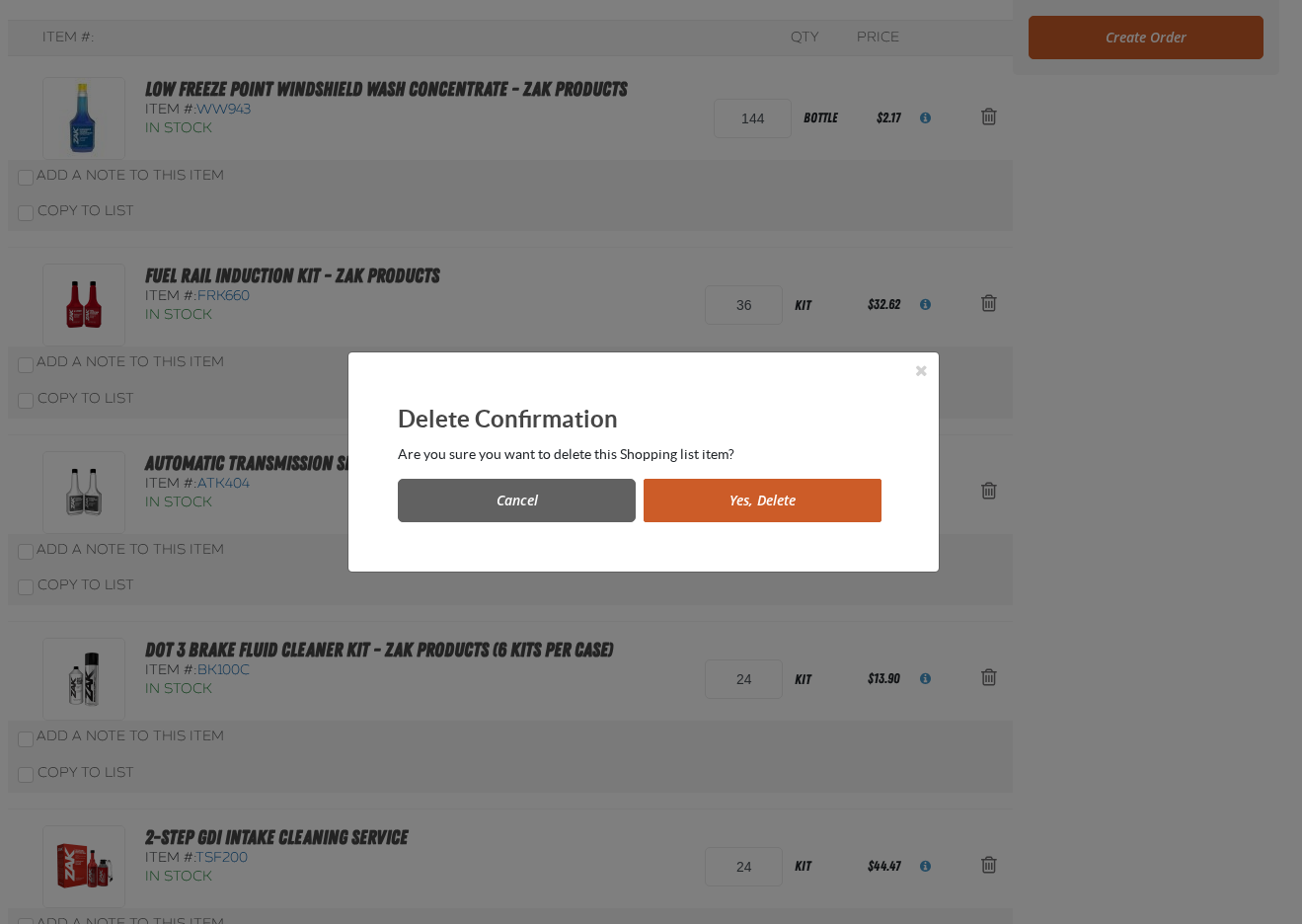 click on "Yes, Delete" at bounding box center (762, 500) 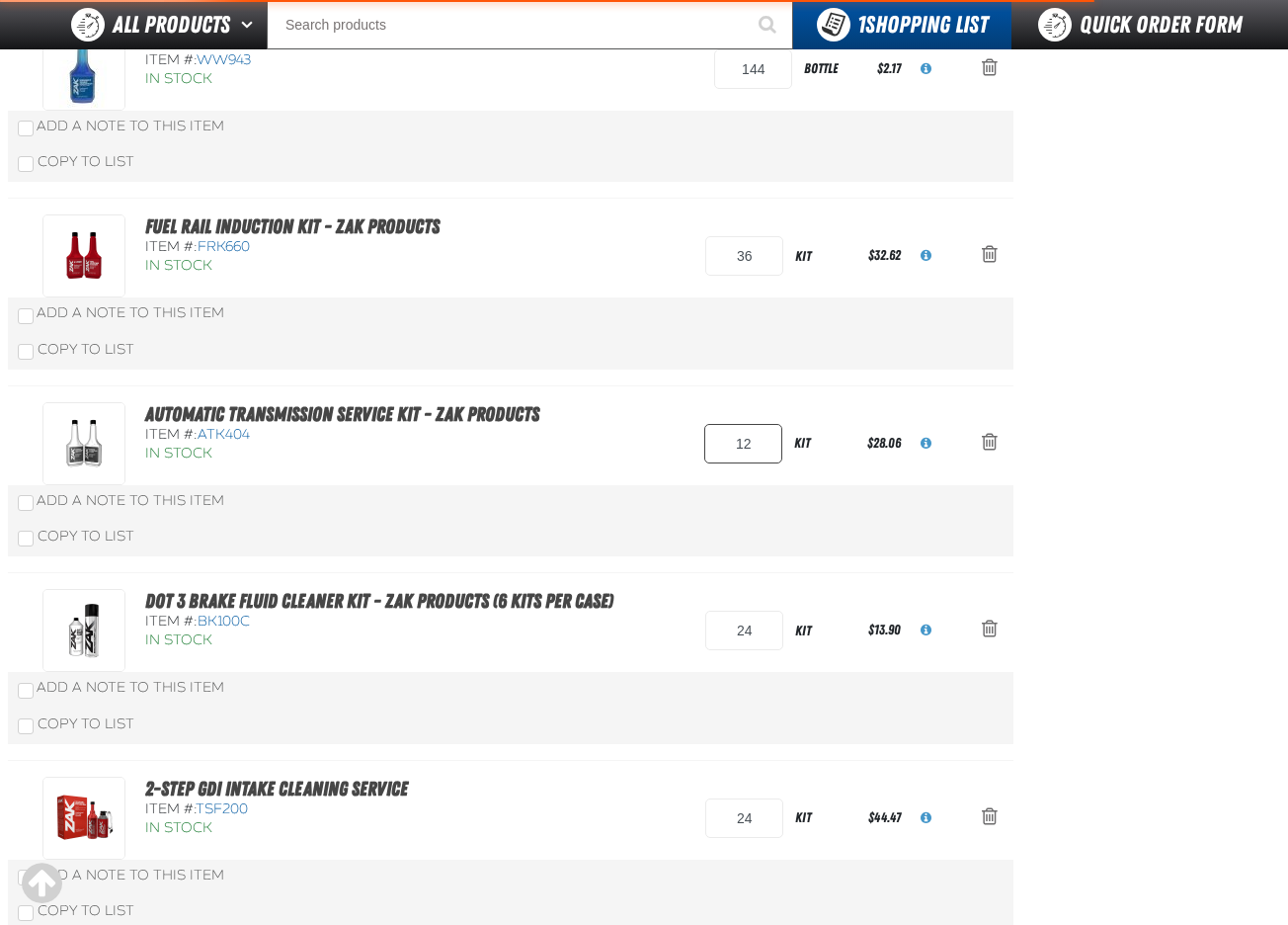 scroll, scrollTop: 393, scrollLeft: 0, axis: vertical 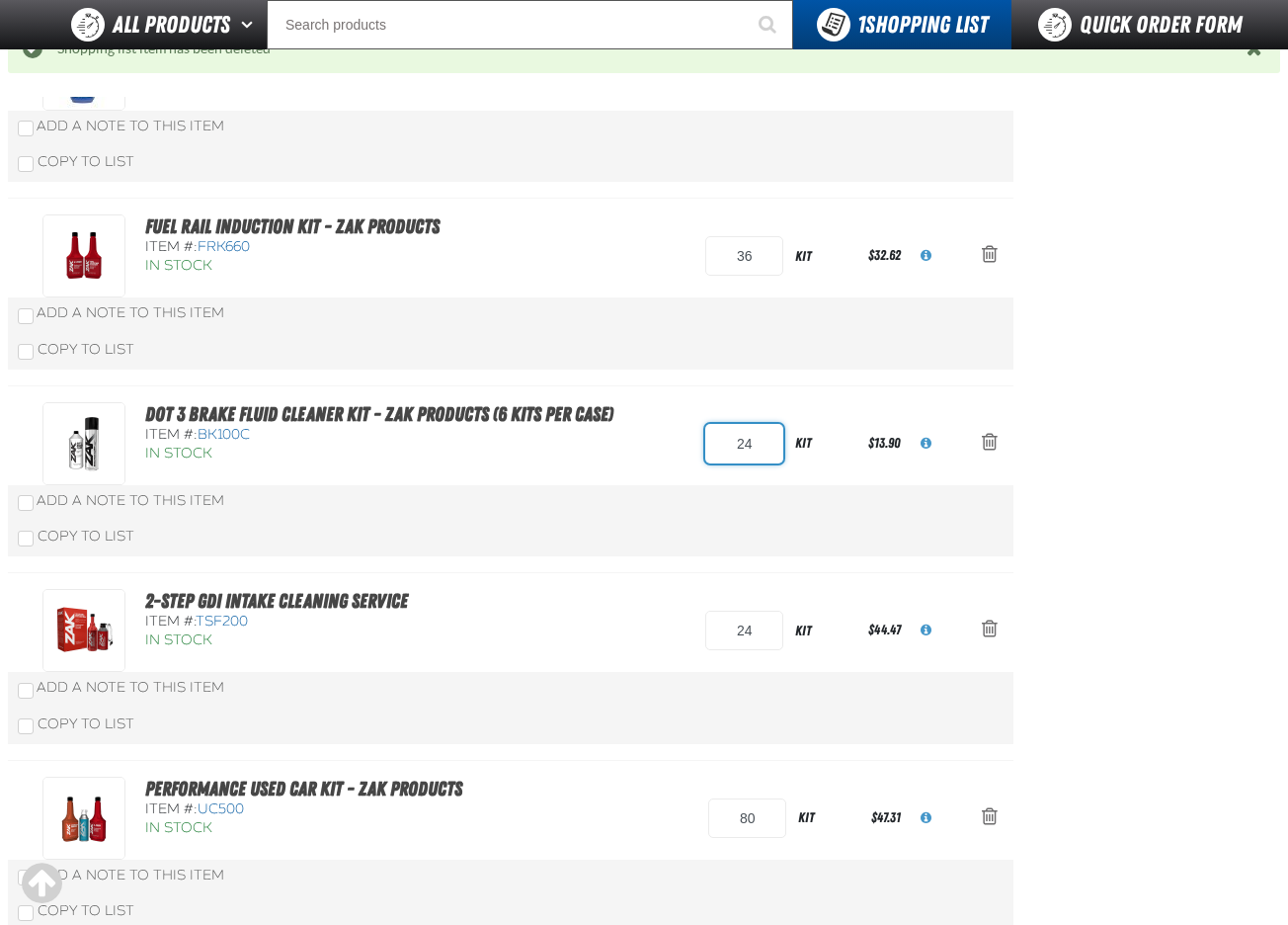click on "24" at bounding box center [744, 444] 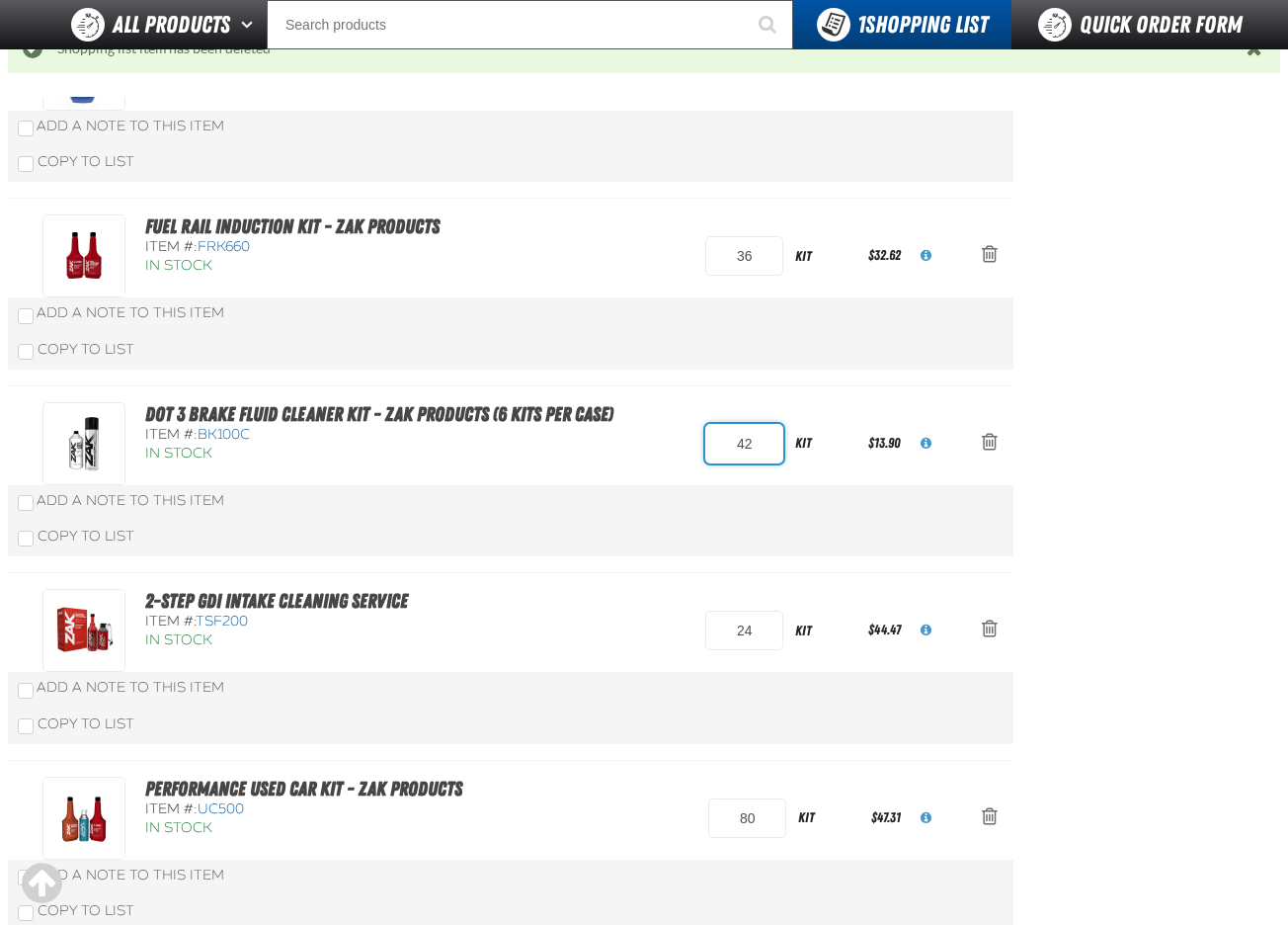 type on "42" 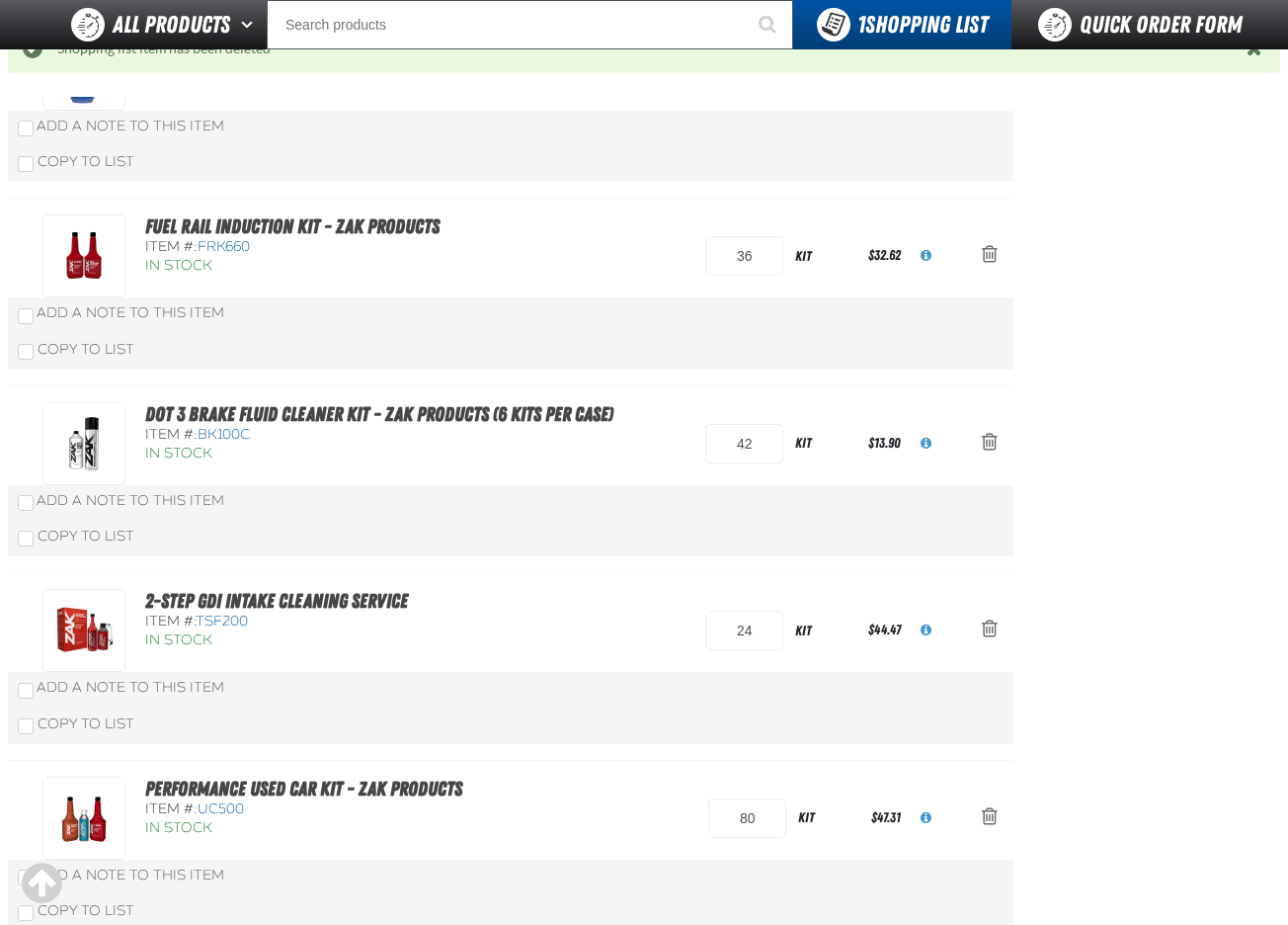 click on "Add a Note to This Item" at bounding box center [511, 501] 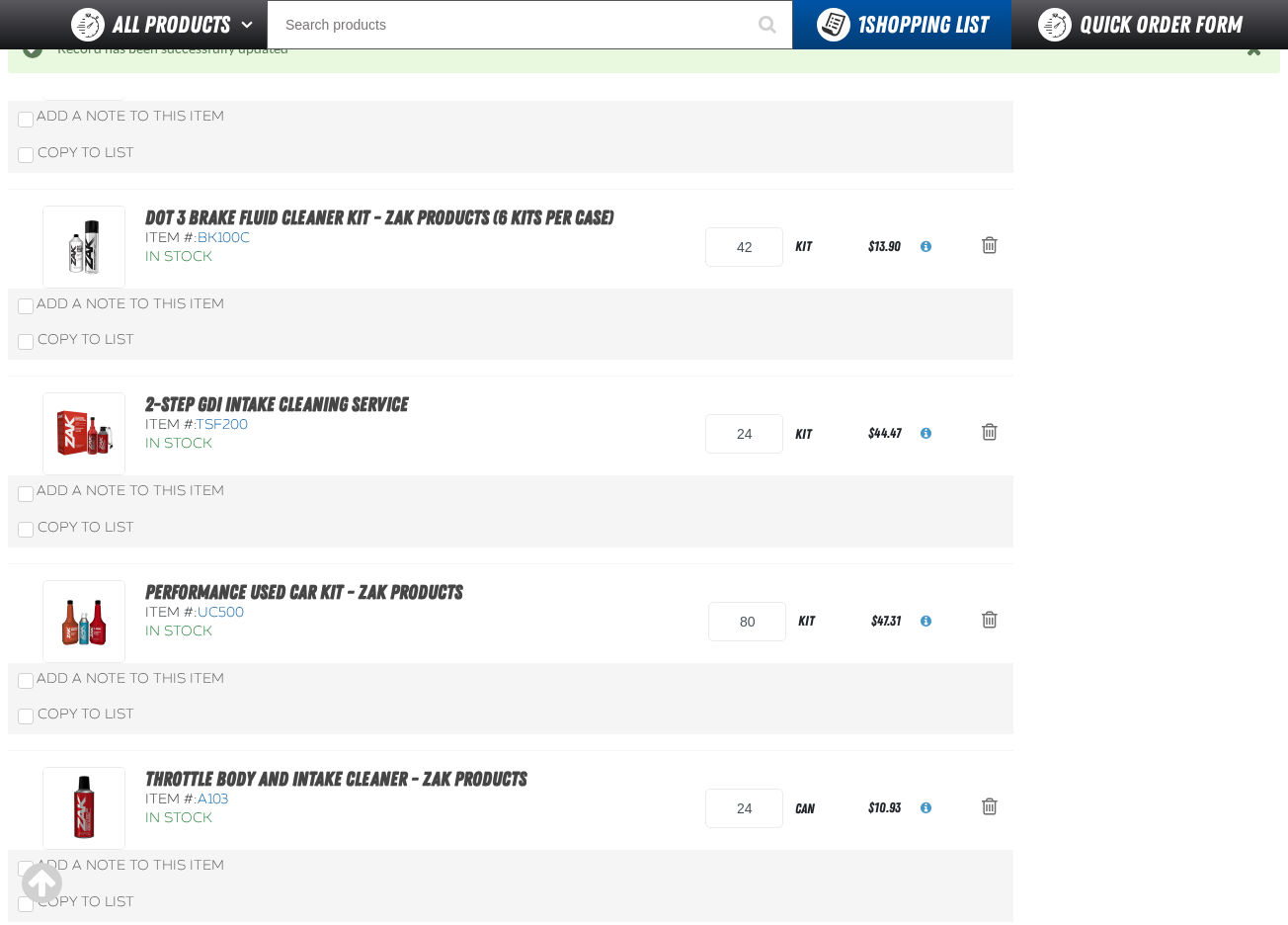 scroll, scrollTop: 591, scrollLeft: 0, axis: vertical 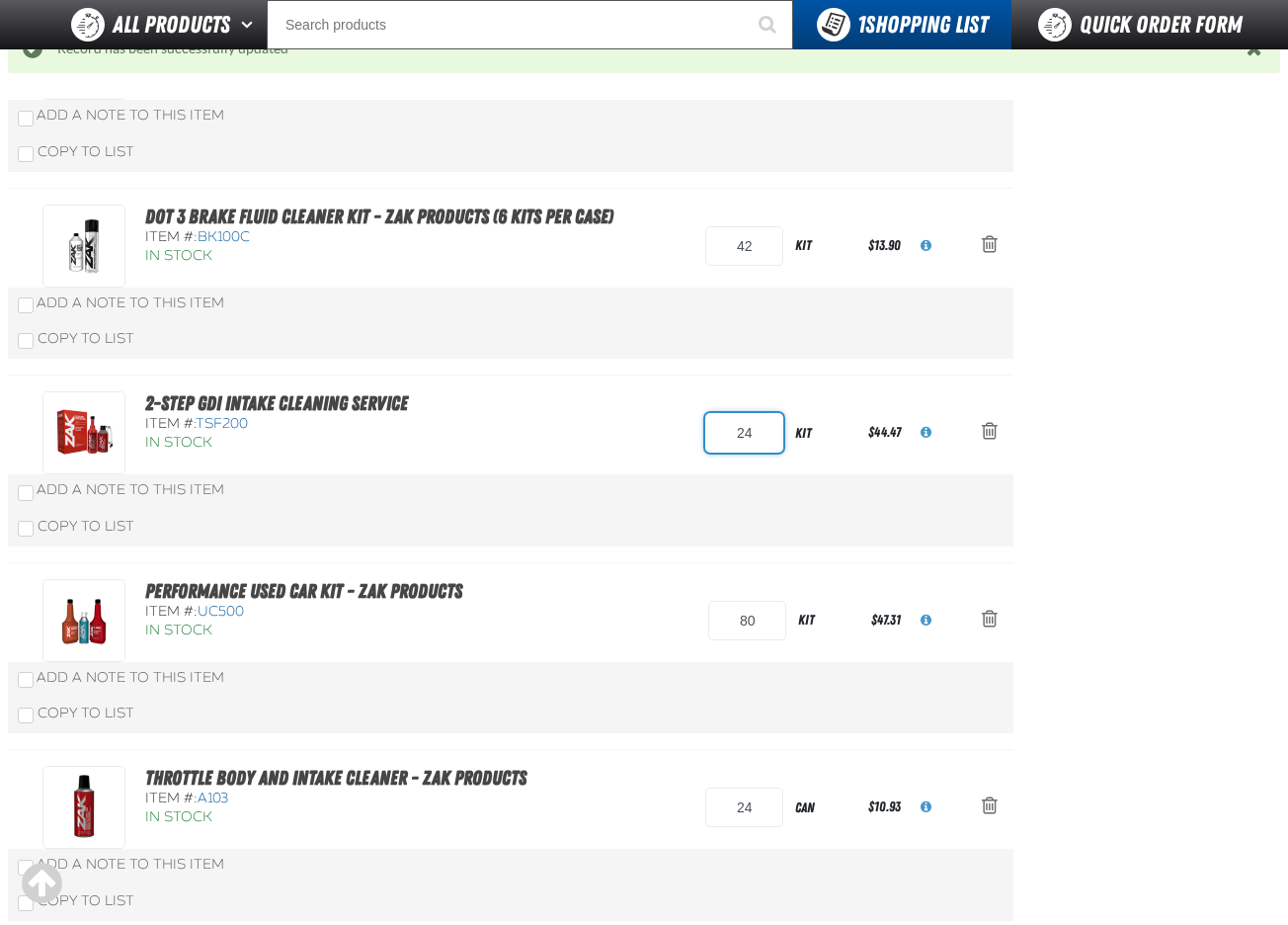 click on "24" at bounding box center (744, 433) 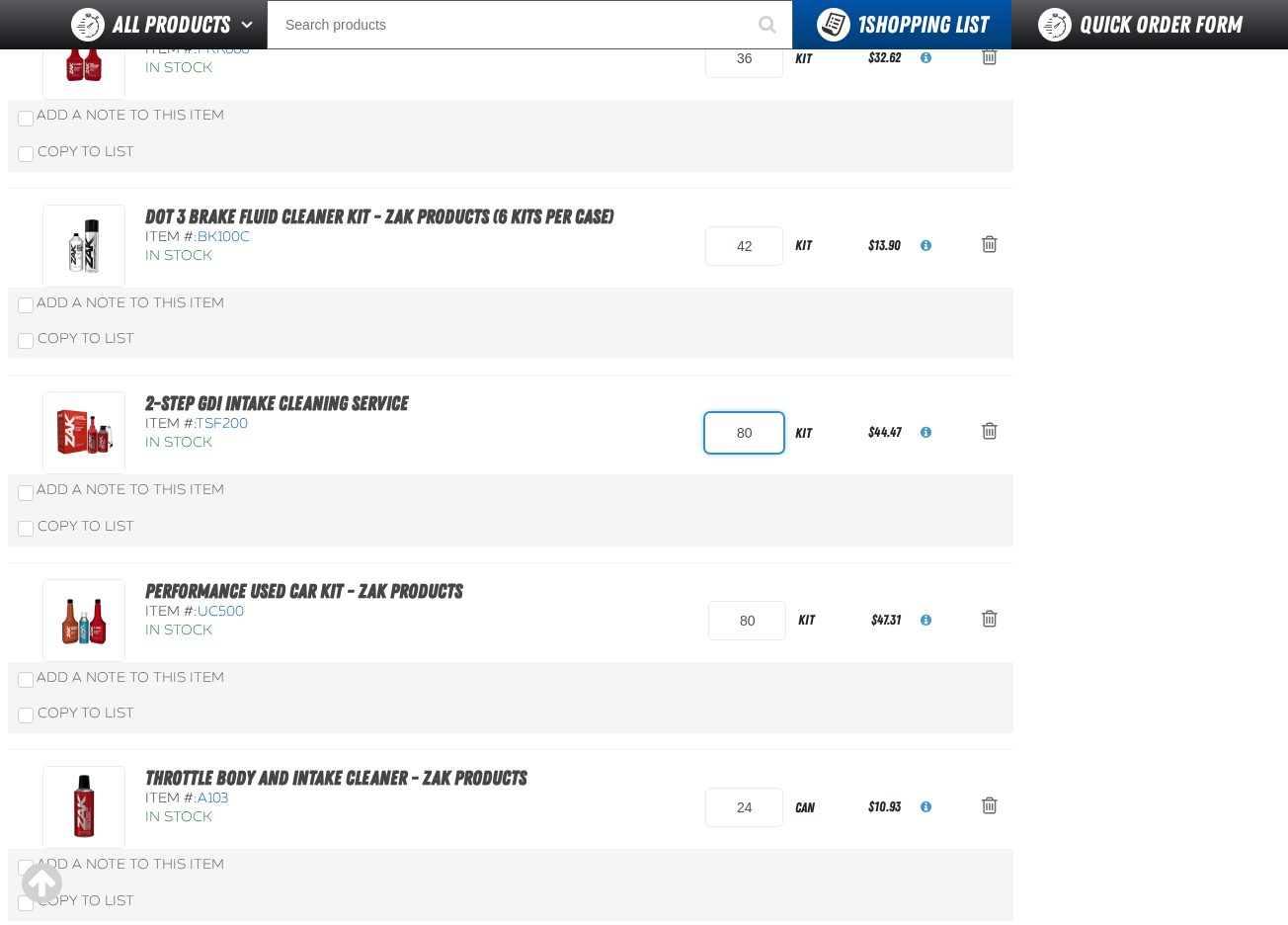 scroll, scrollTop: 494, scrollLeft: 0, axis: vertical 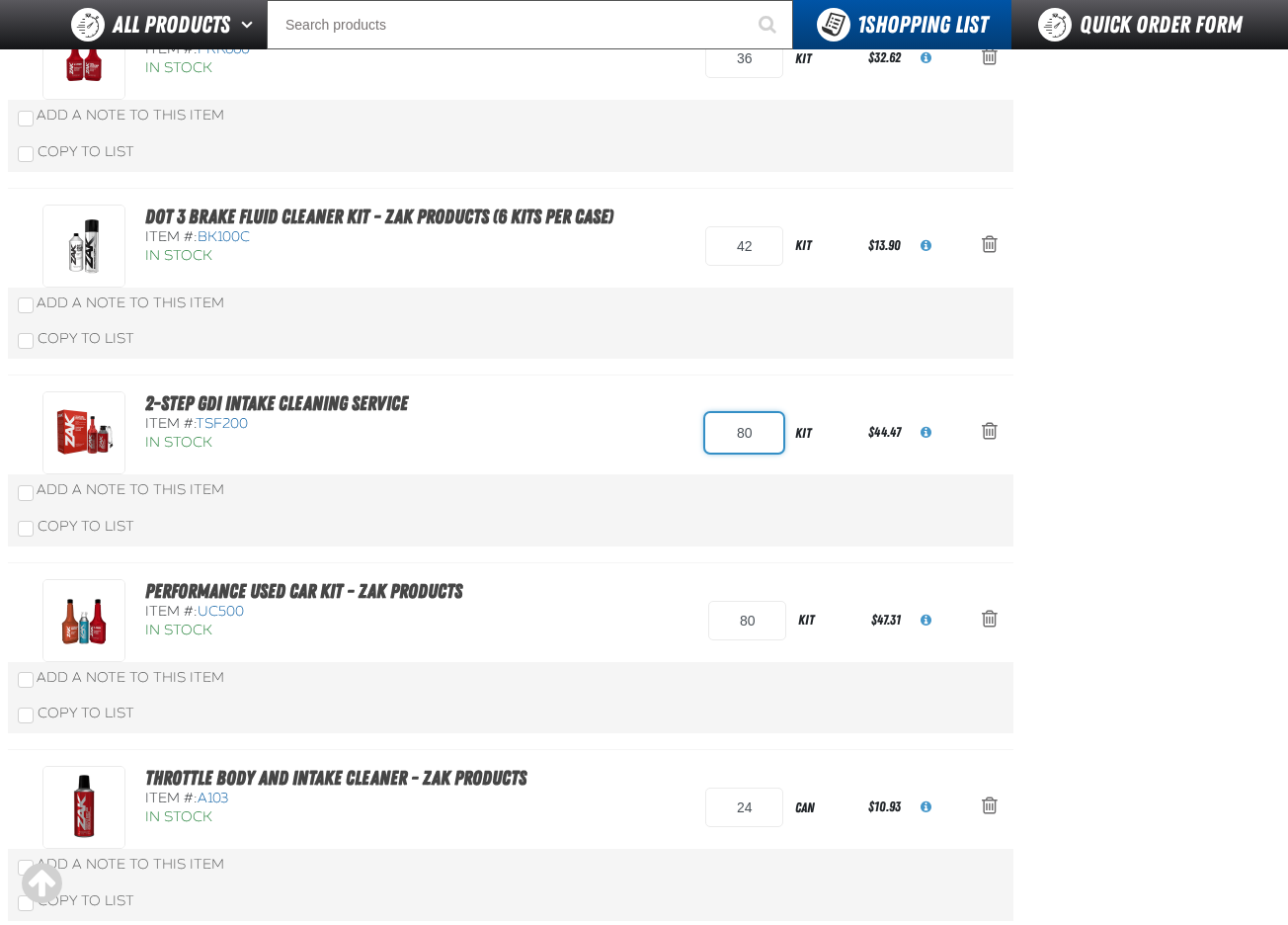type on "8" 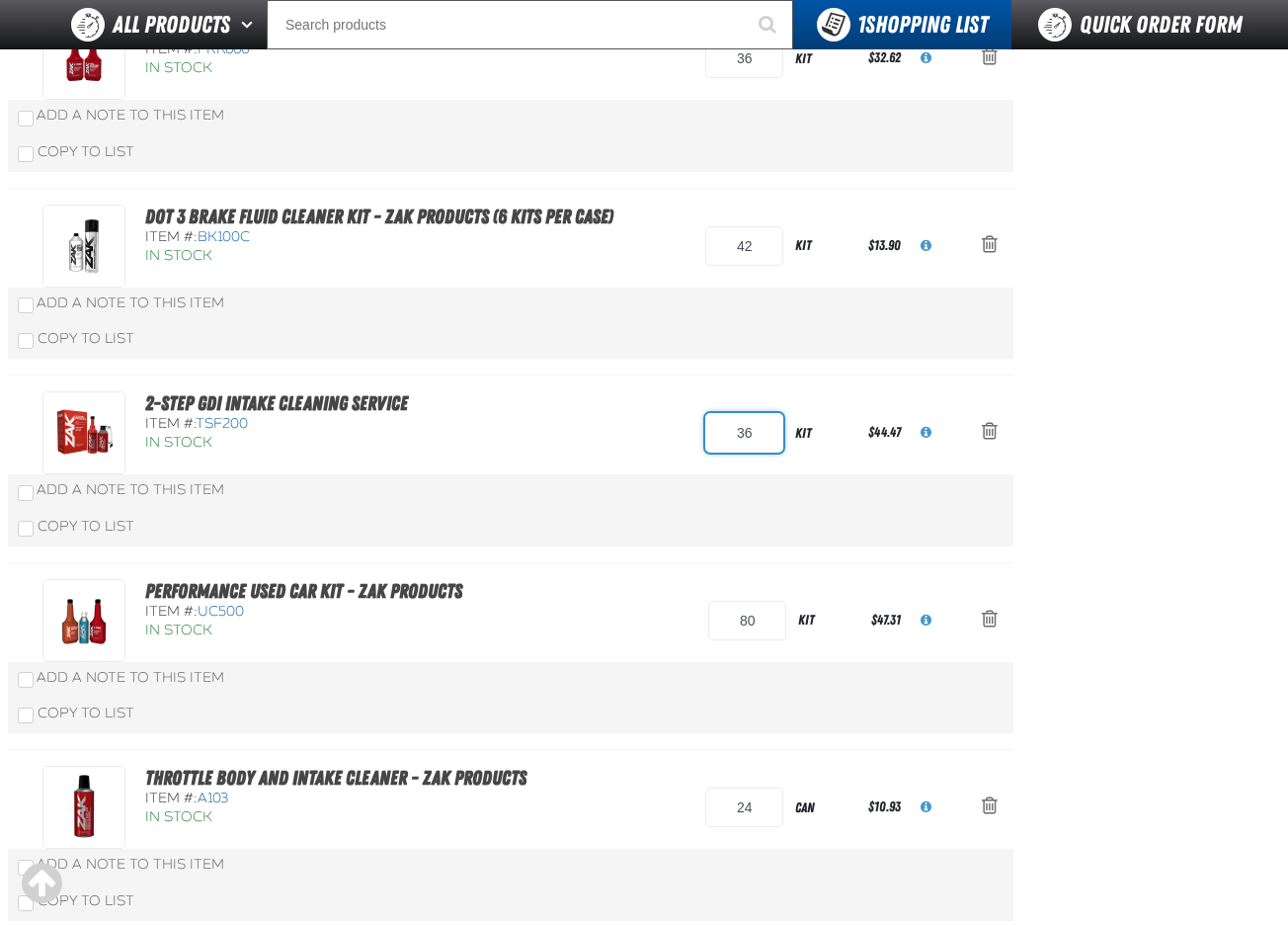 type on "36" 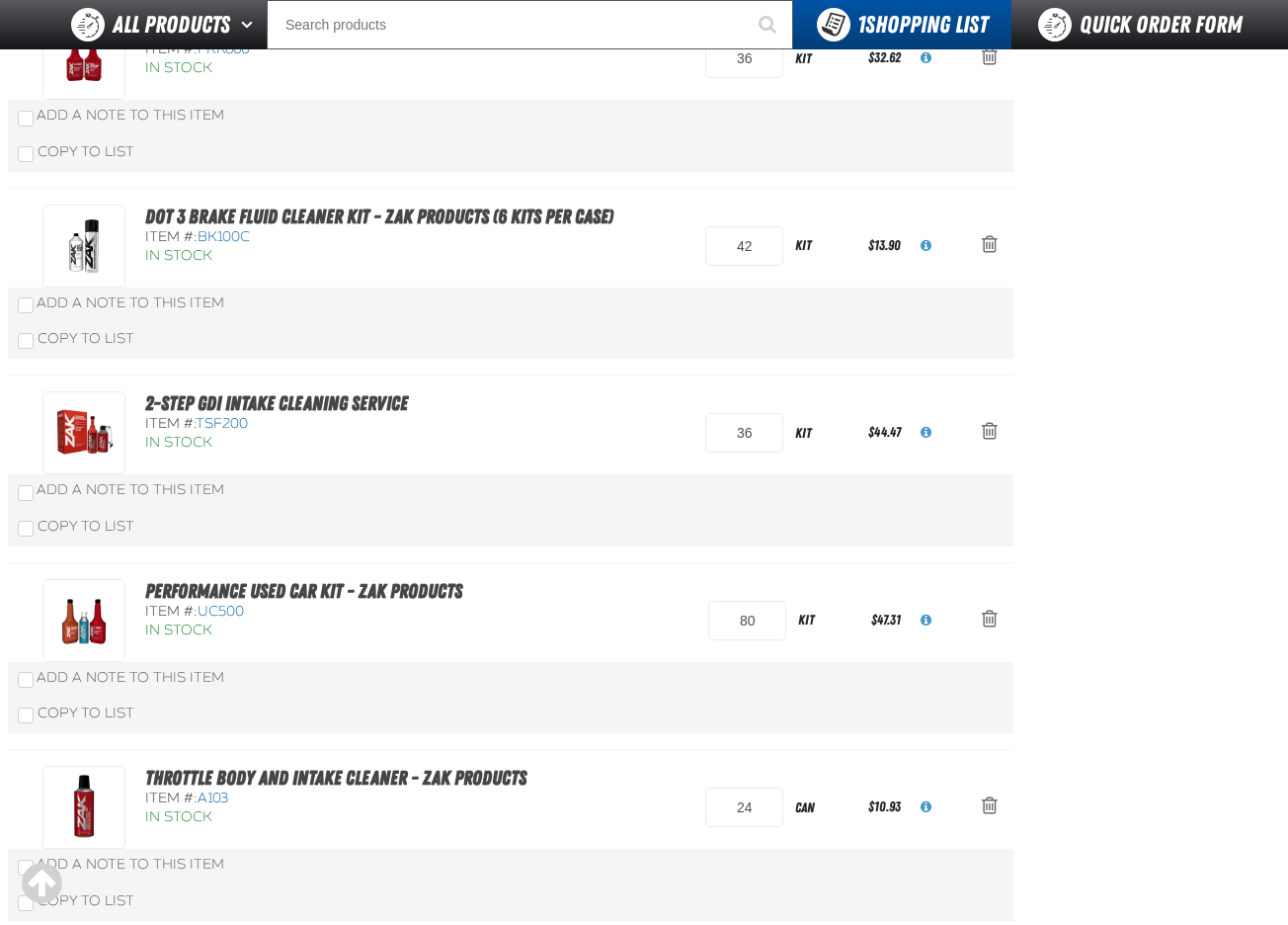 click on "Add a Note to This Item" at bounding box center [511, 490] 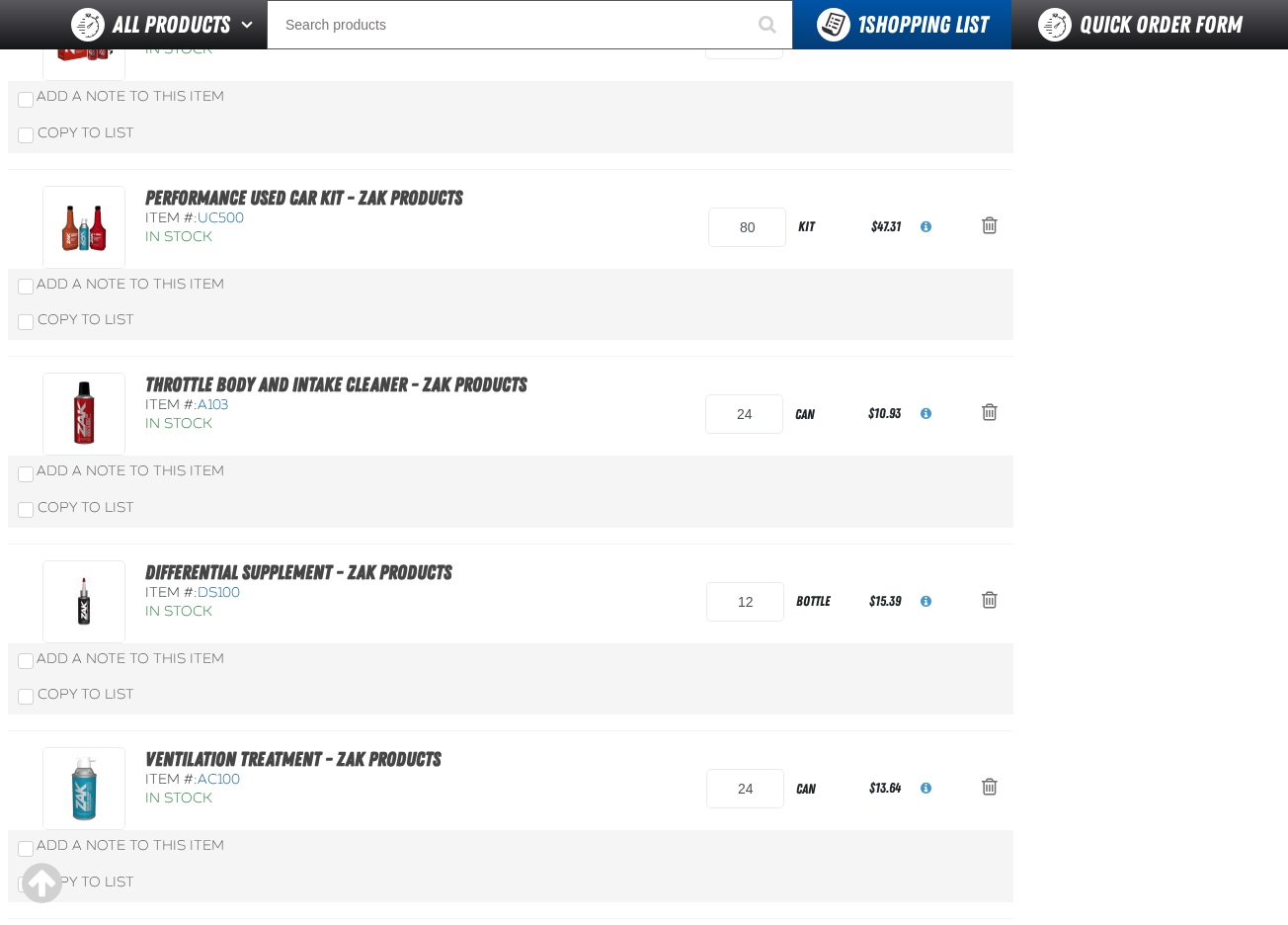 scroll, scrollTop: 791, scrollLeft: 0, axis: vertical 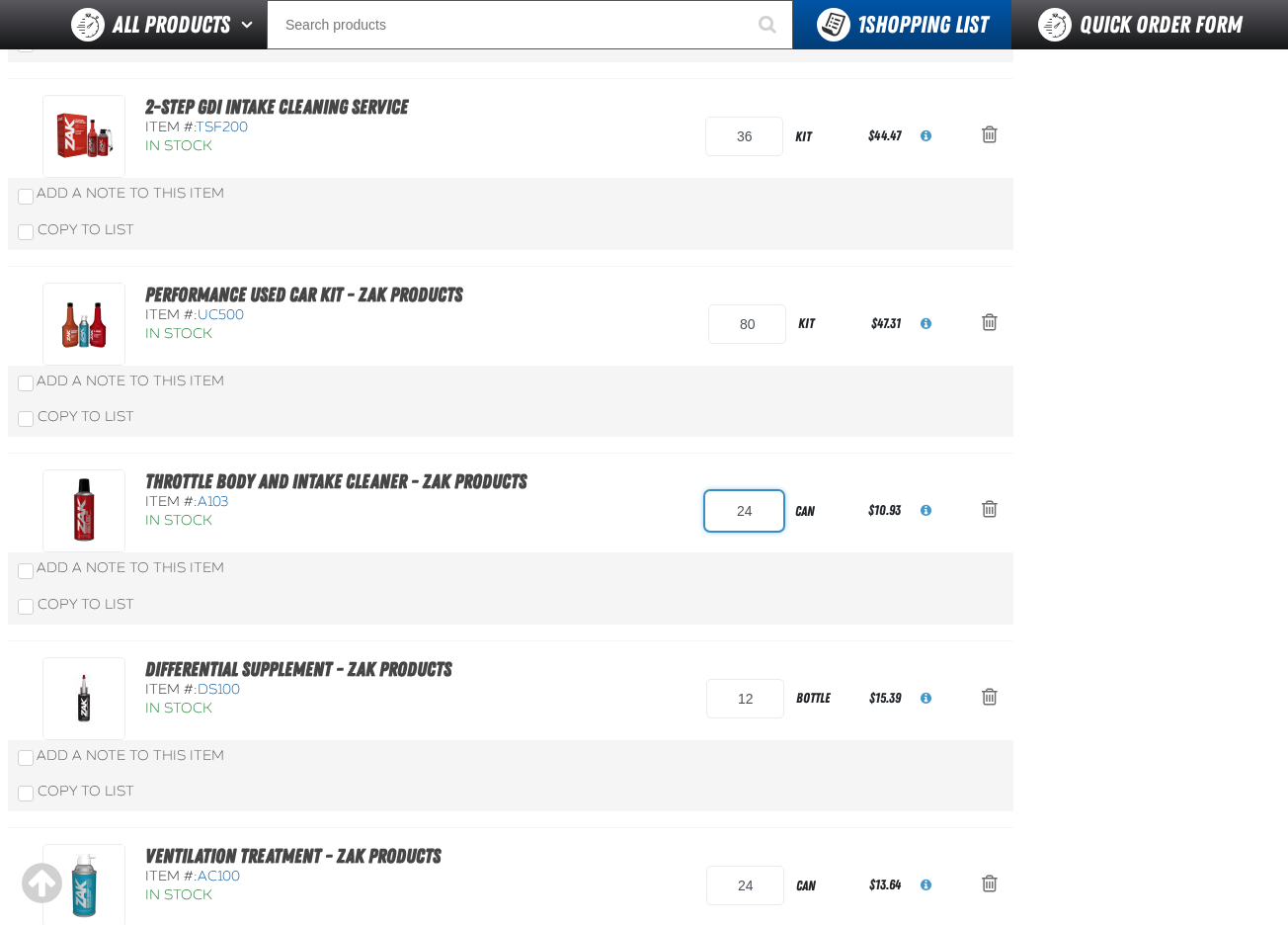 click on "24" at bounding box center (744, 511) 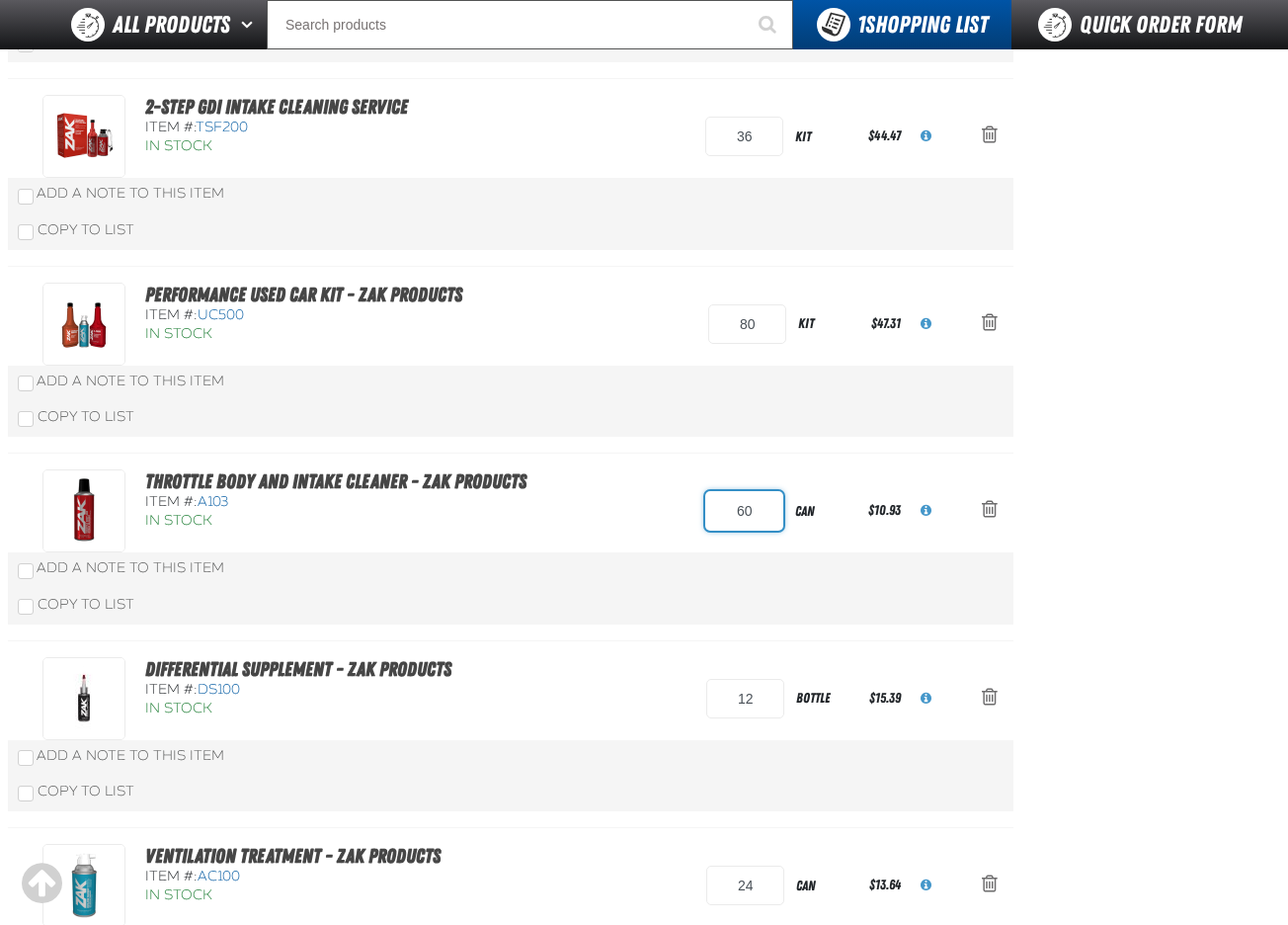 type on "60" 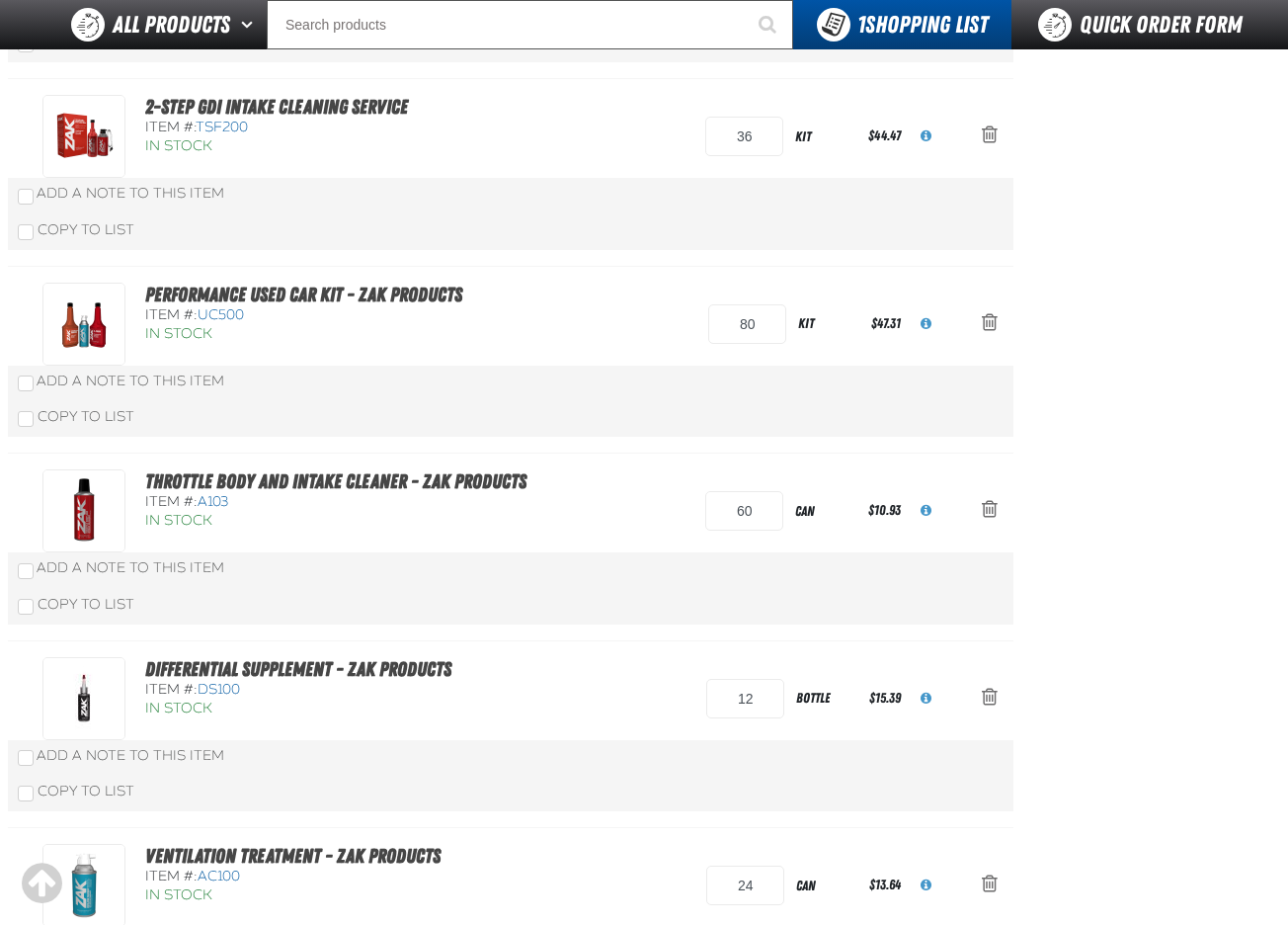 click on "Add a Note to This Item" at bounding box center (511, 568) 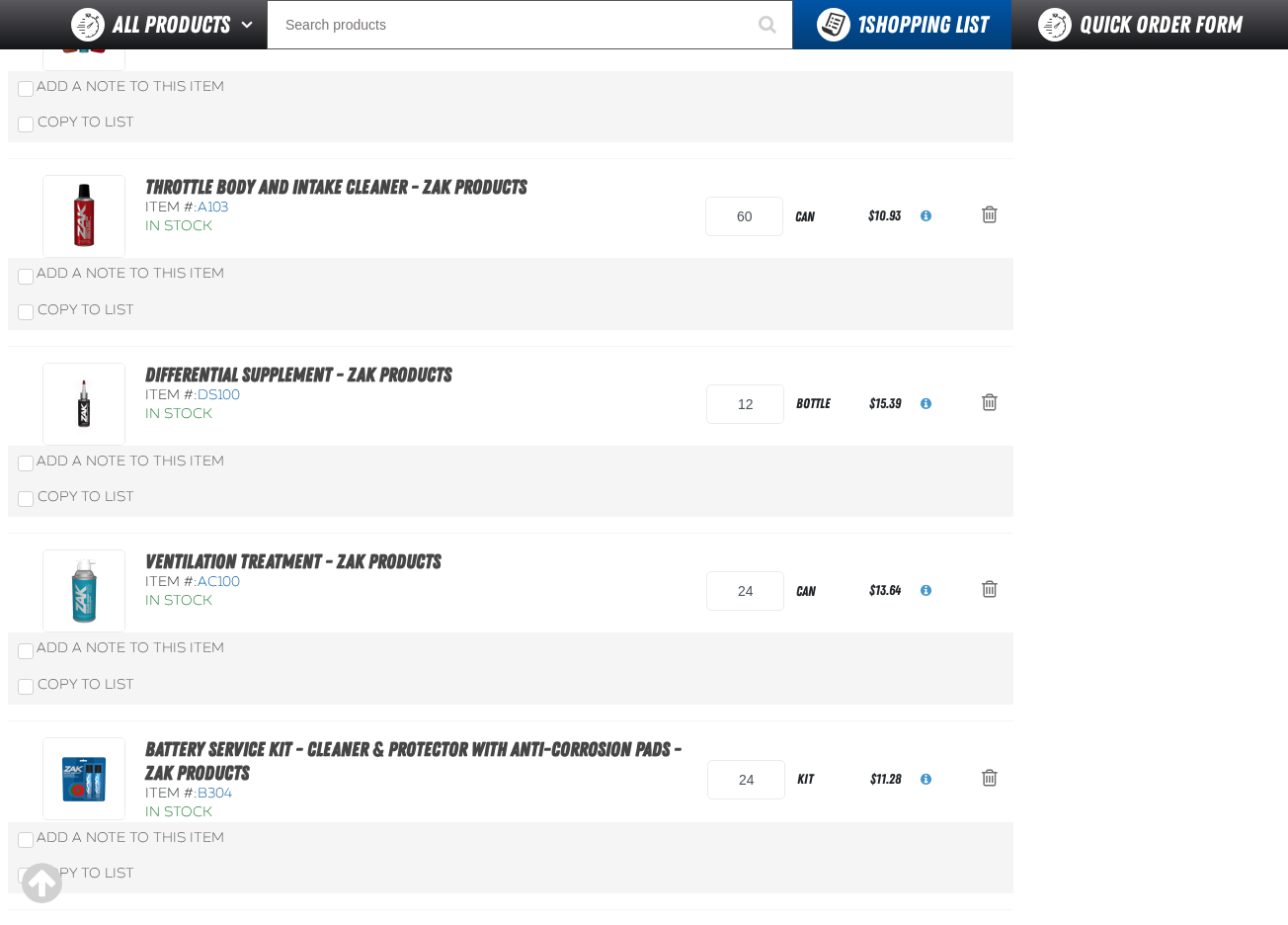 scroll, scrollTop: 988, scrollLeft: 0, axis: vertical 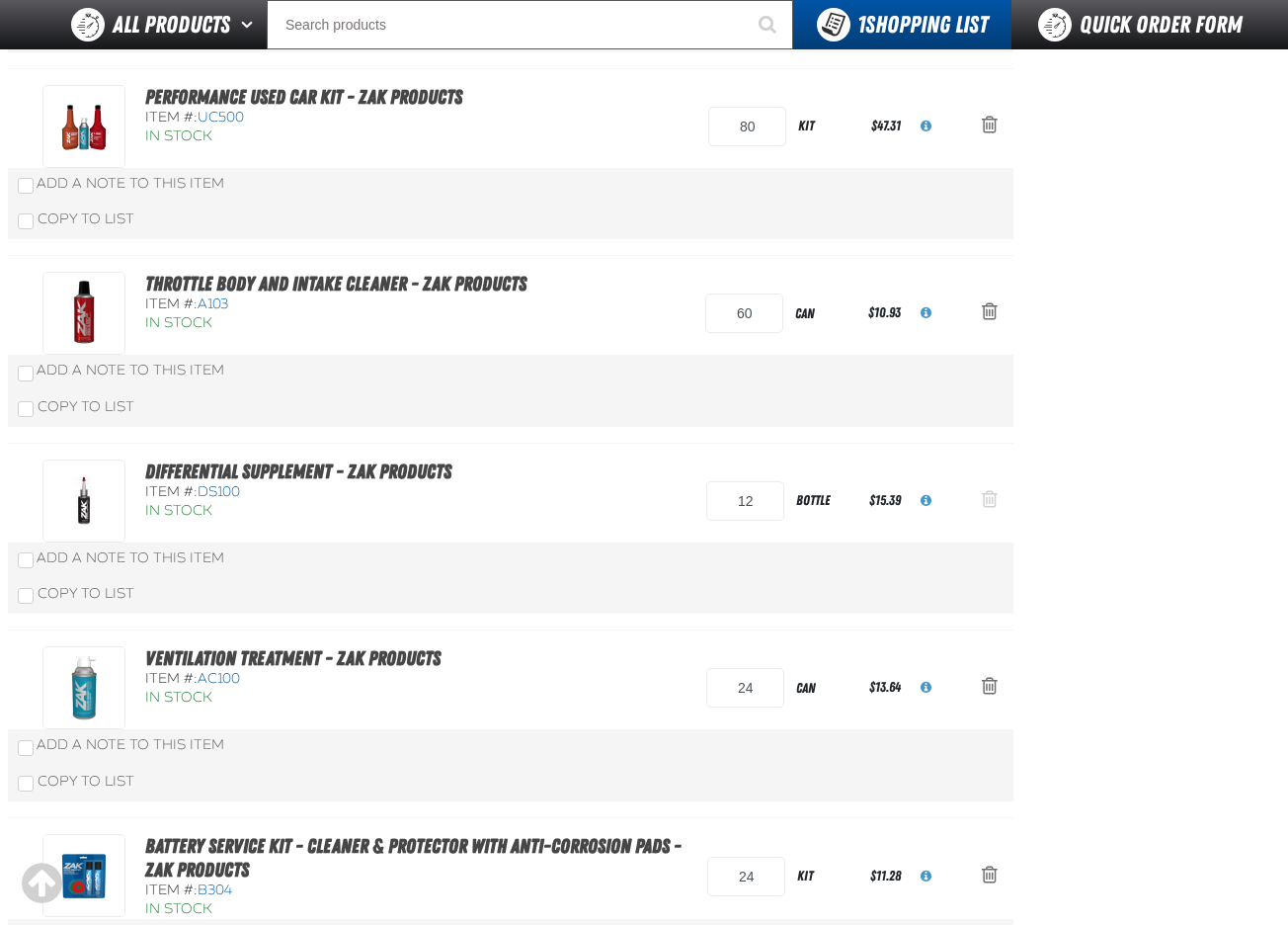 click at bounding box center (990, 499) 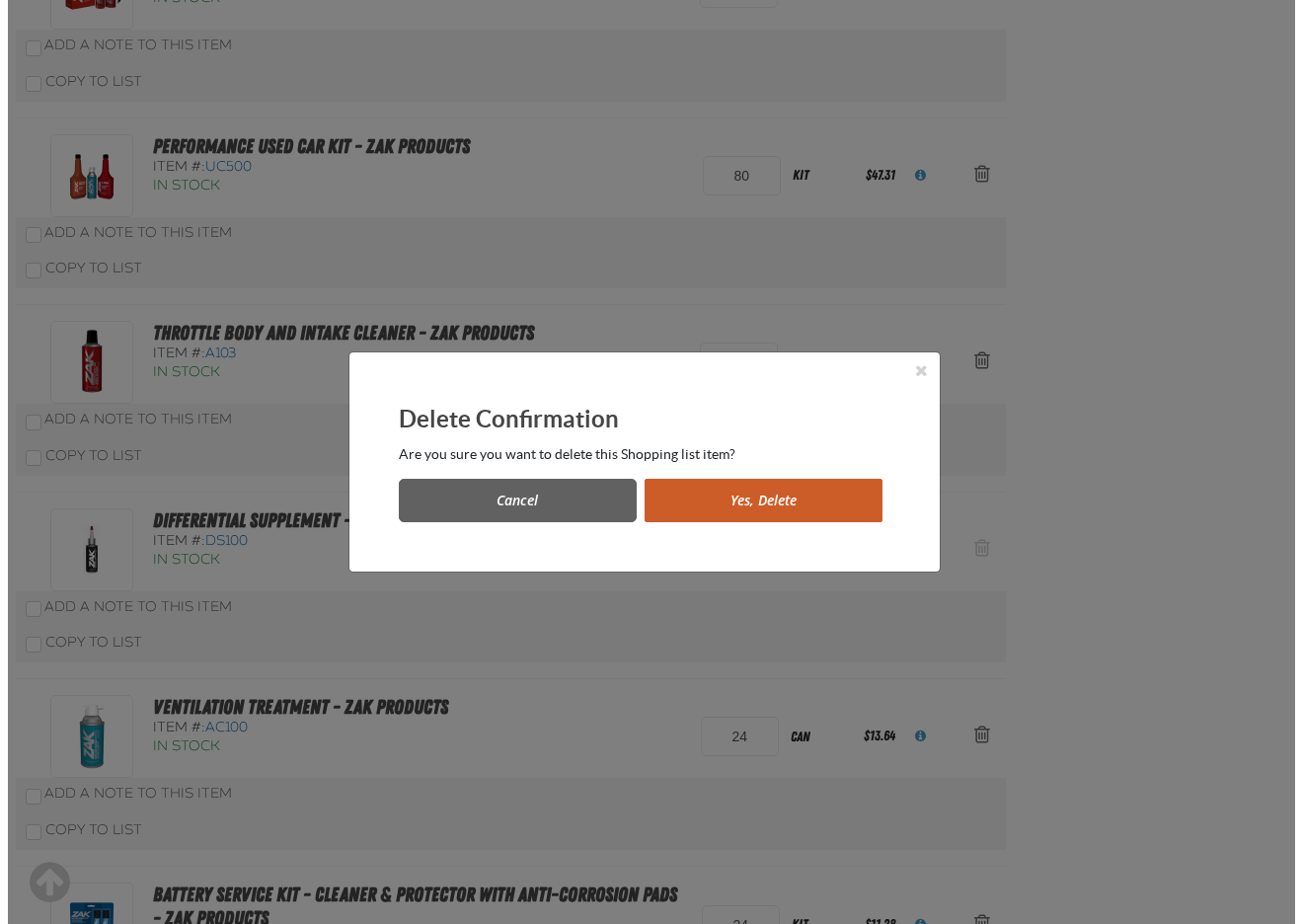 scroll, scrollTop: 0, scrollLeft: 0, axis: both 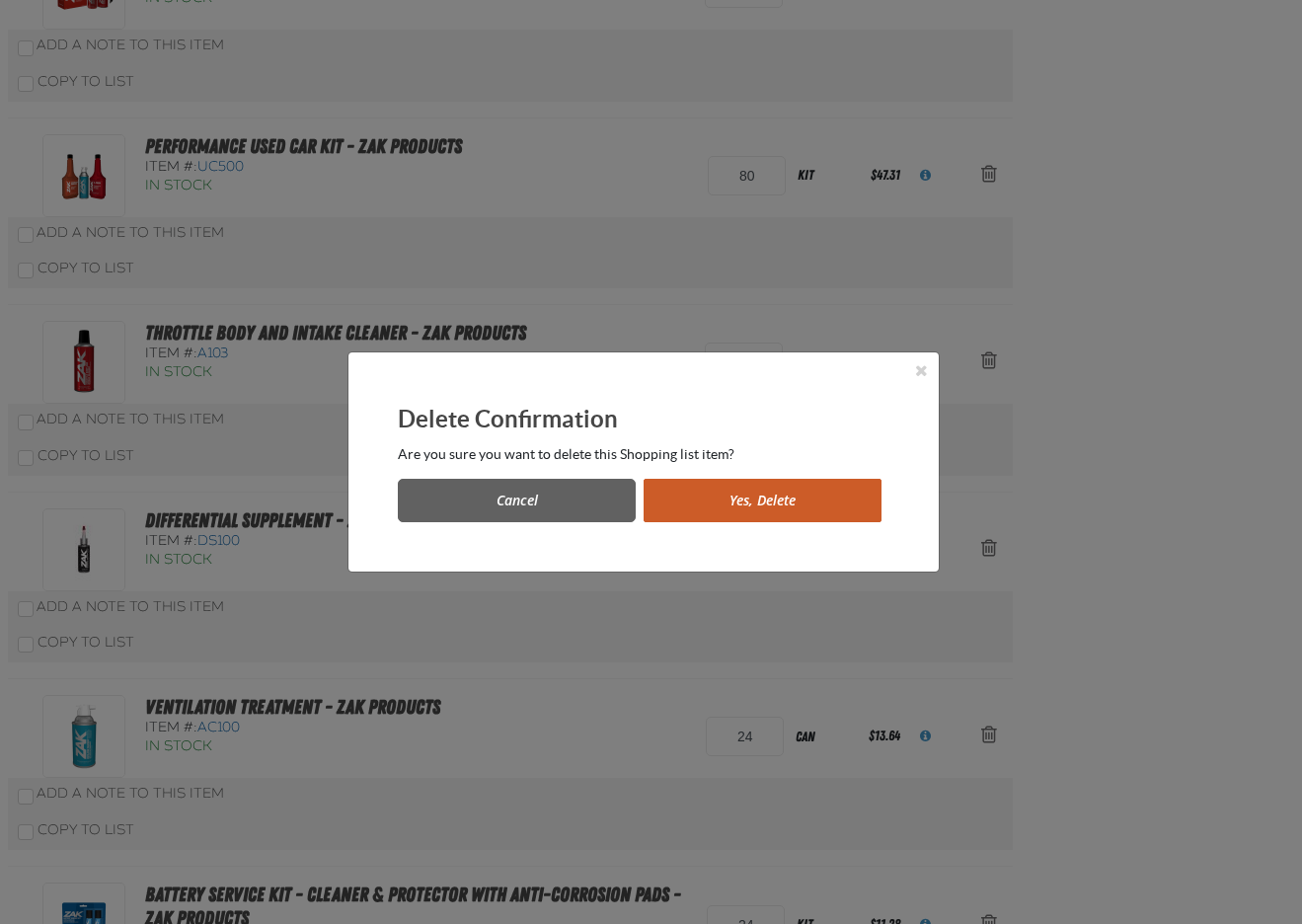 click on "Yes, Delete" at bounding box center [762, 500] 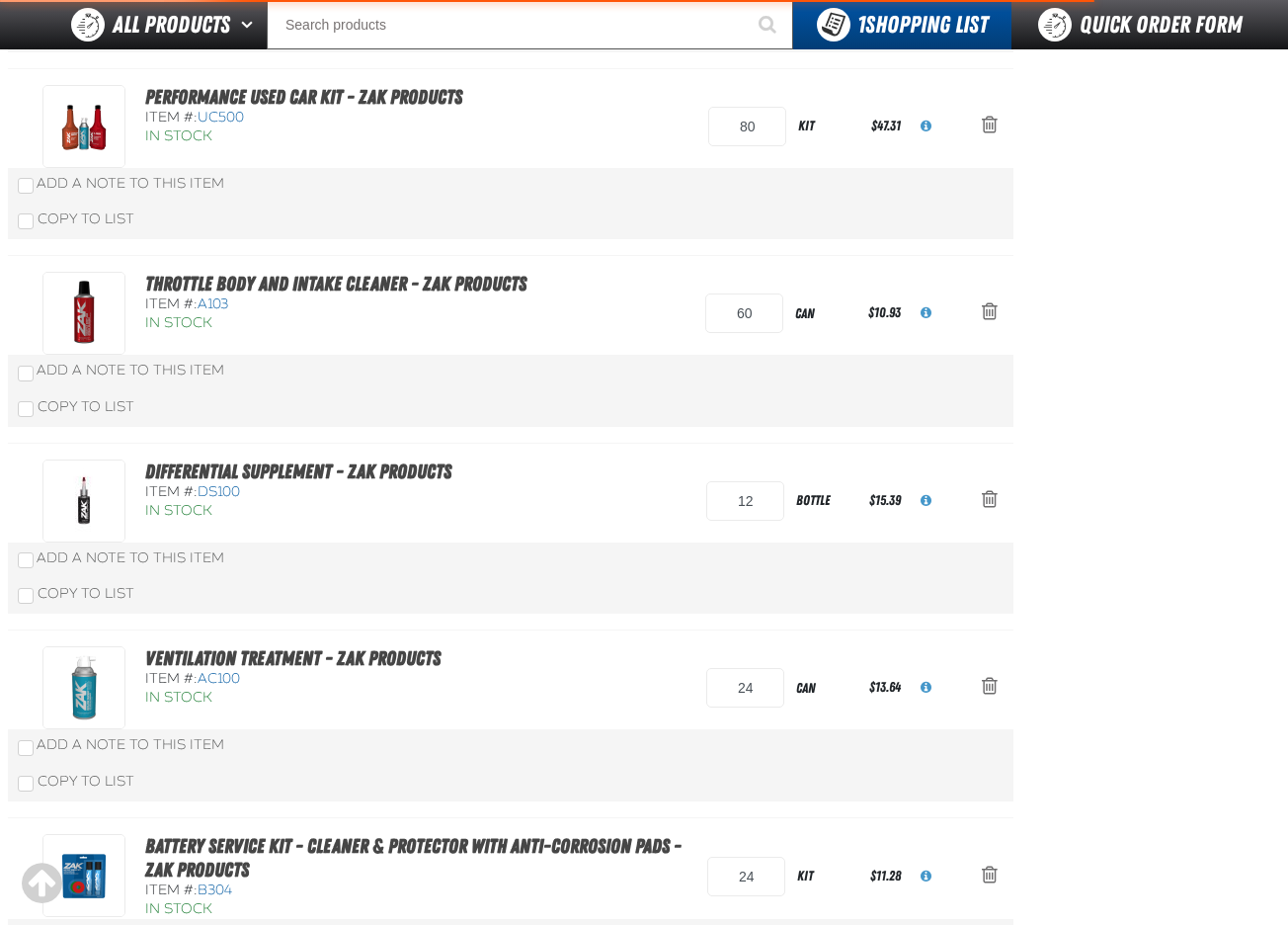 scroll, scrollTop: 1085, scrollLeft: 0, axis: vertical 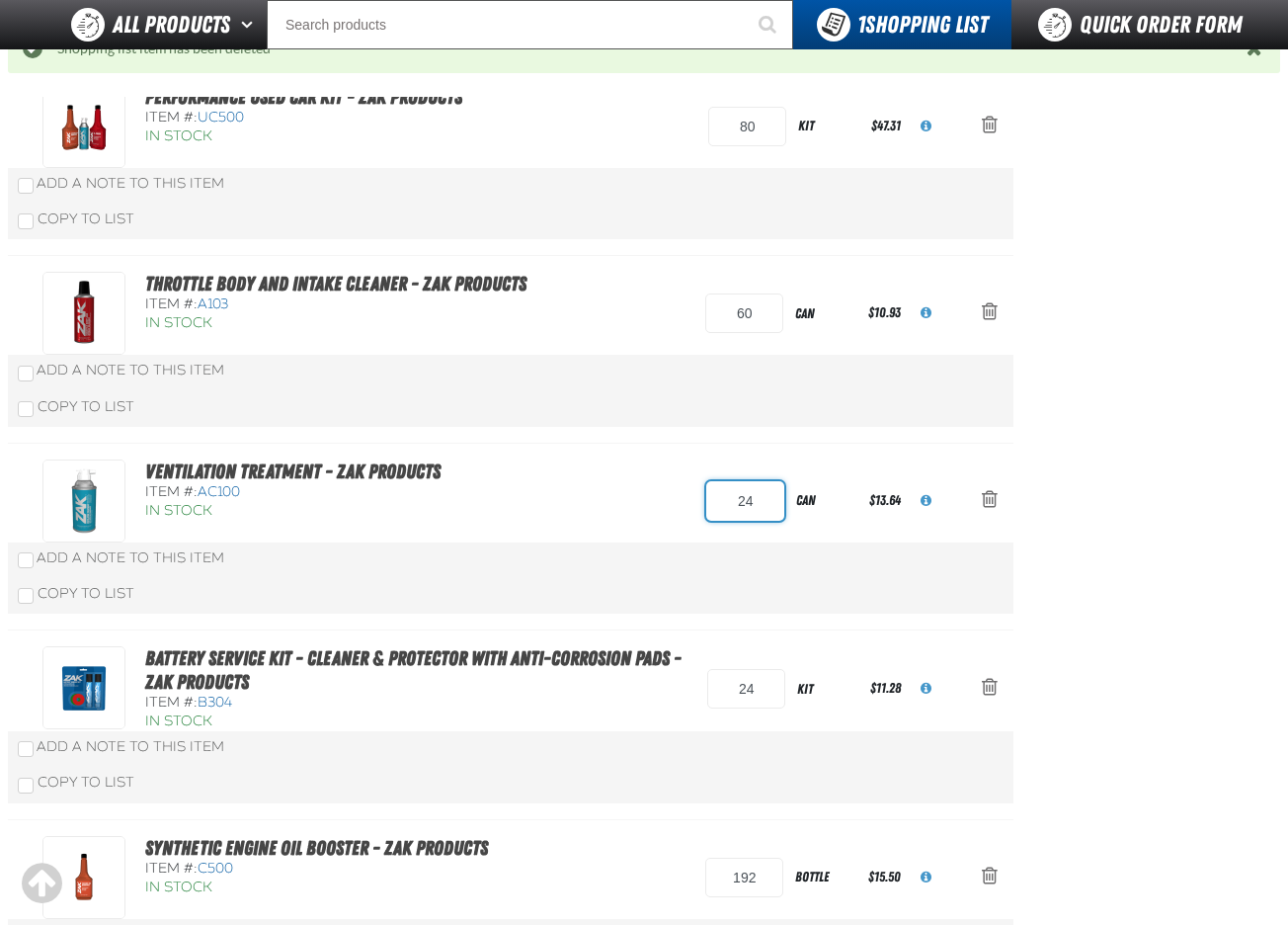 click on "24" at bounding box center (745, 501) 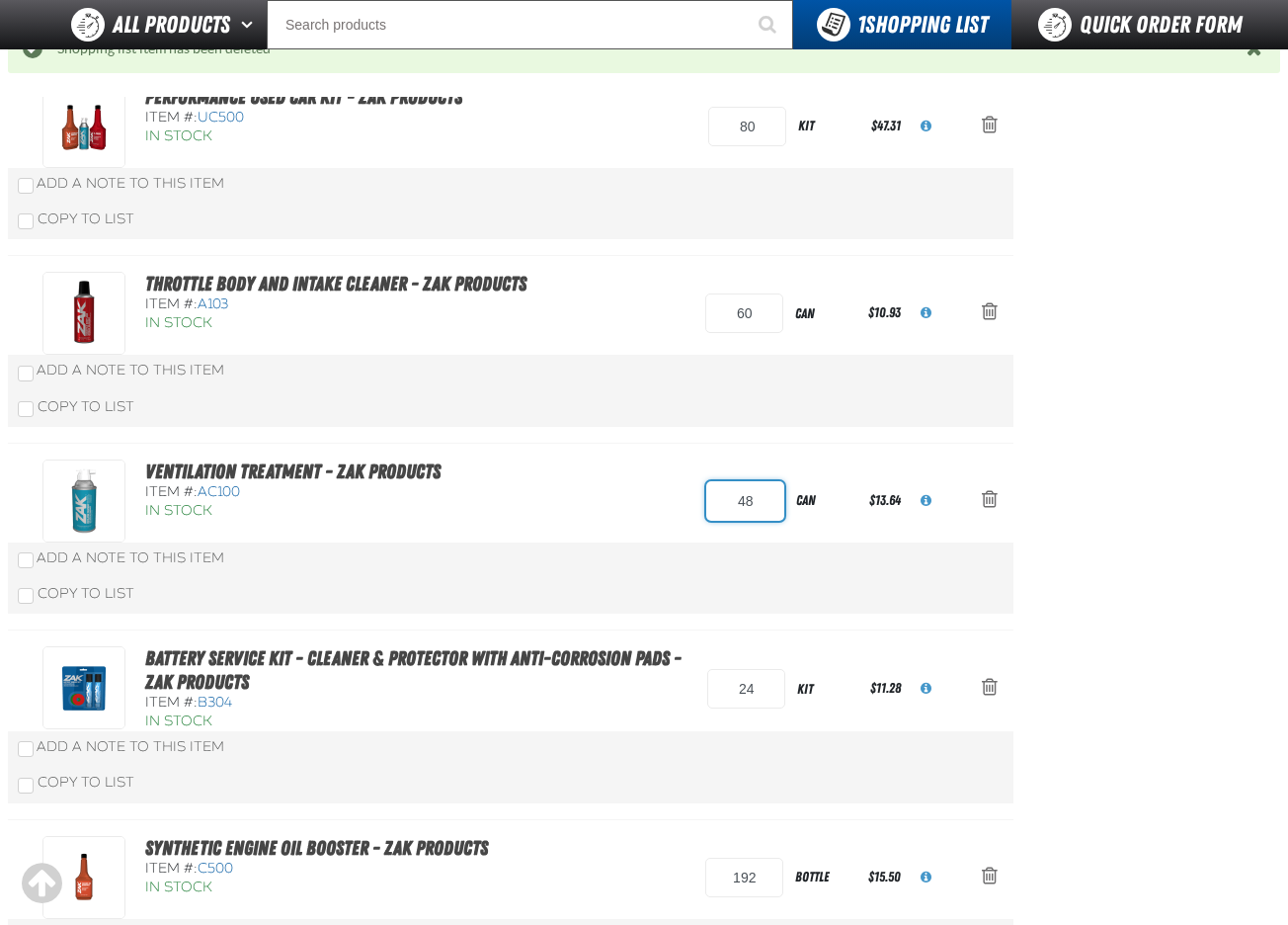 type on "48" 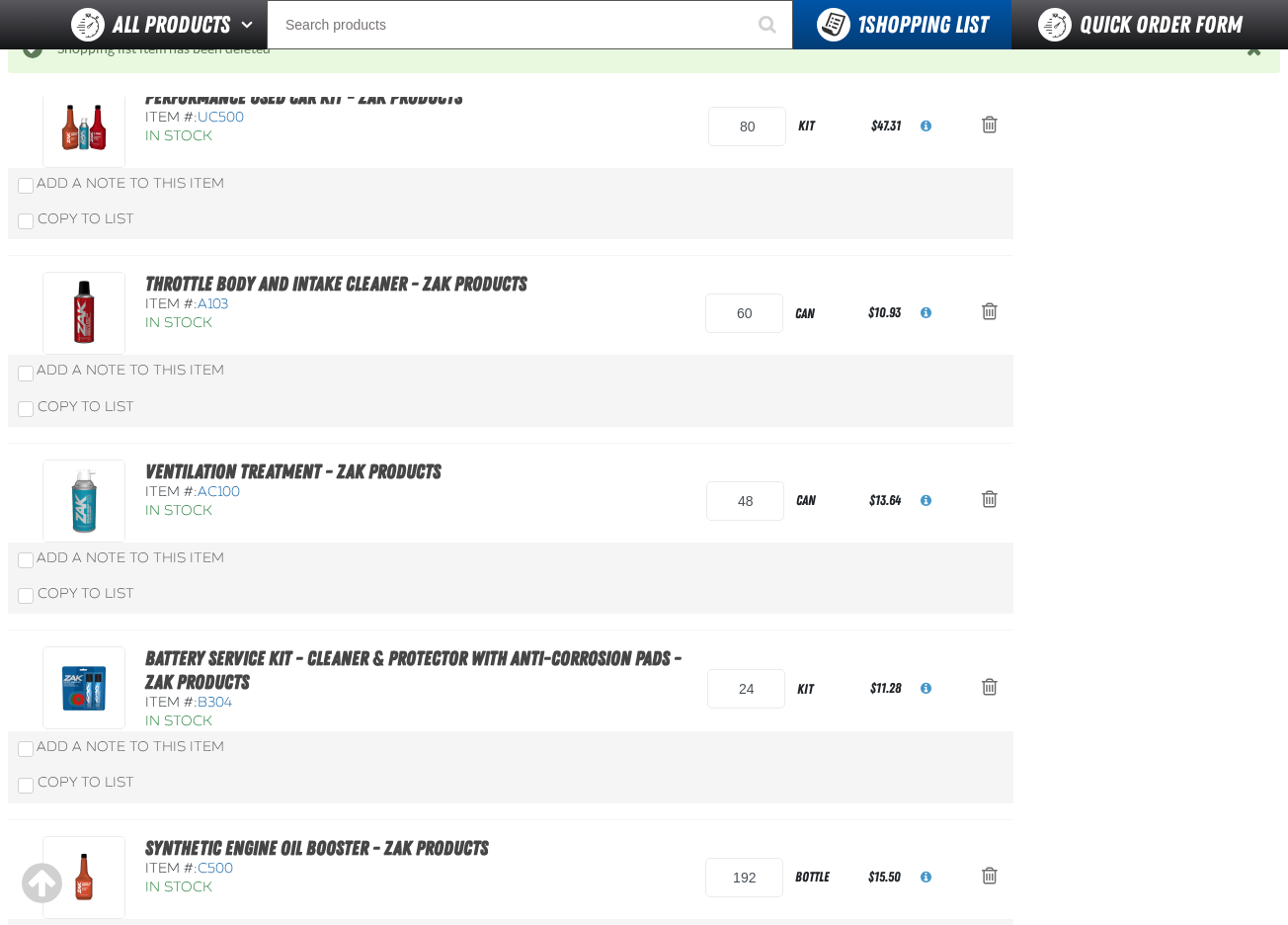 click on "Add a Note to This Item" at bounding box center [511, 558] 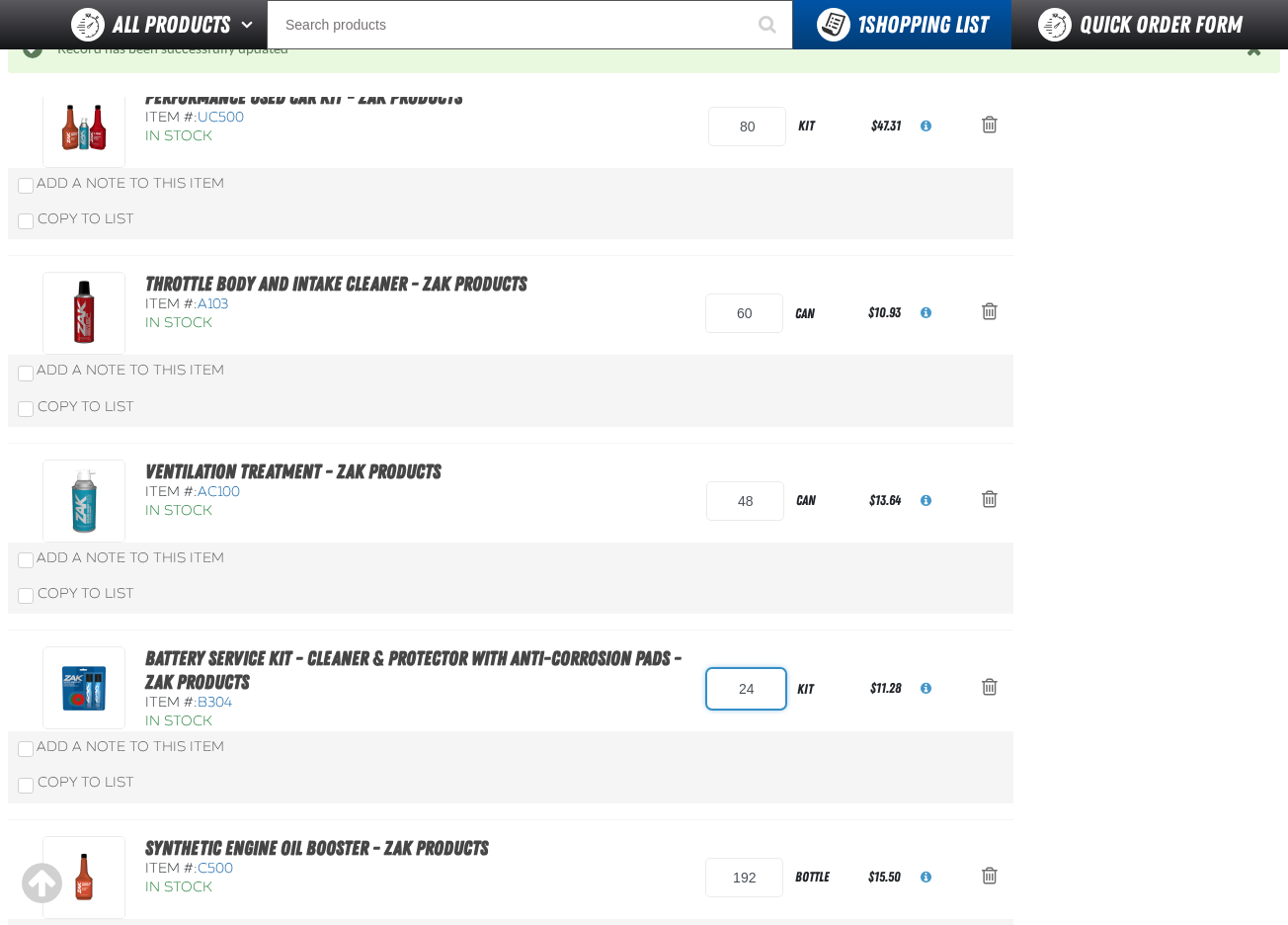 click on "24" at bounding box center (746, 689) 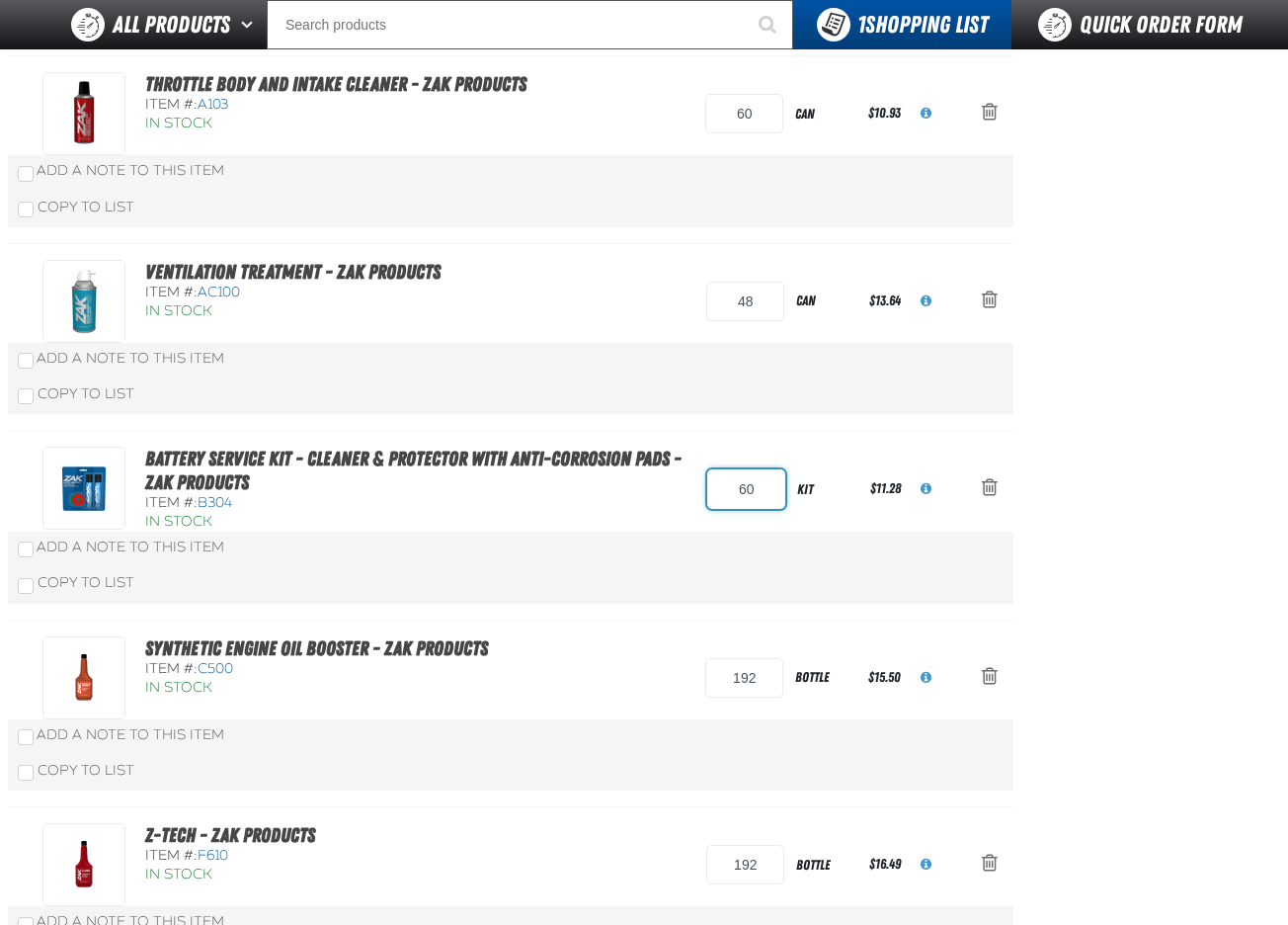 type on "60" 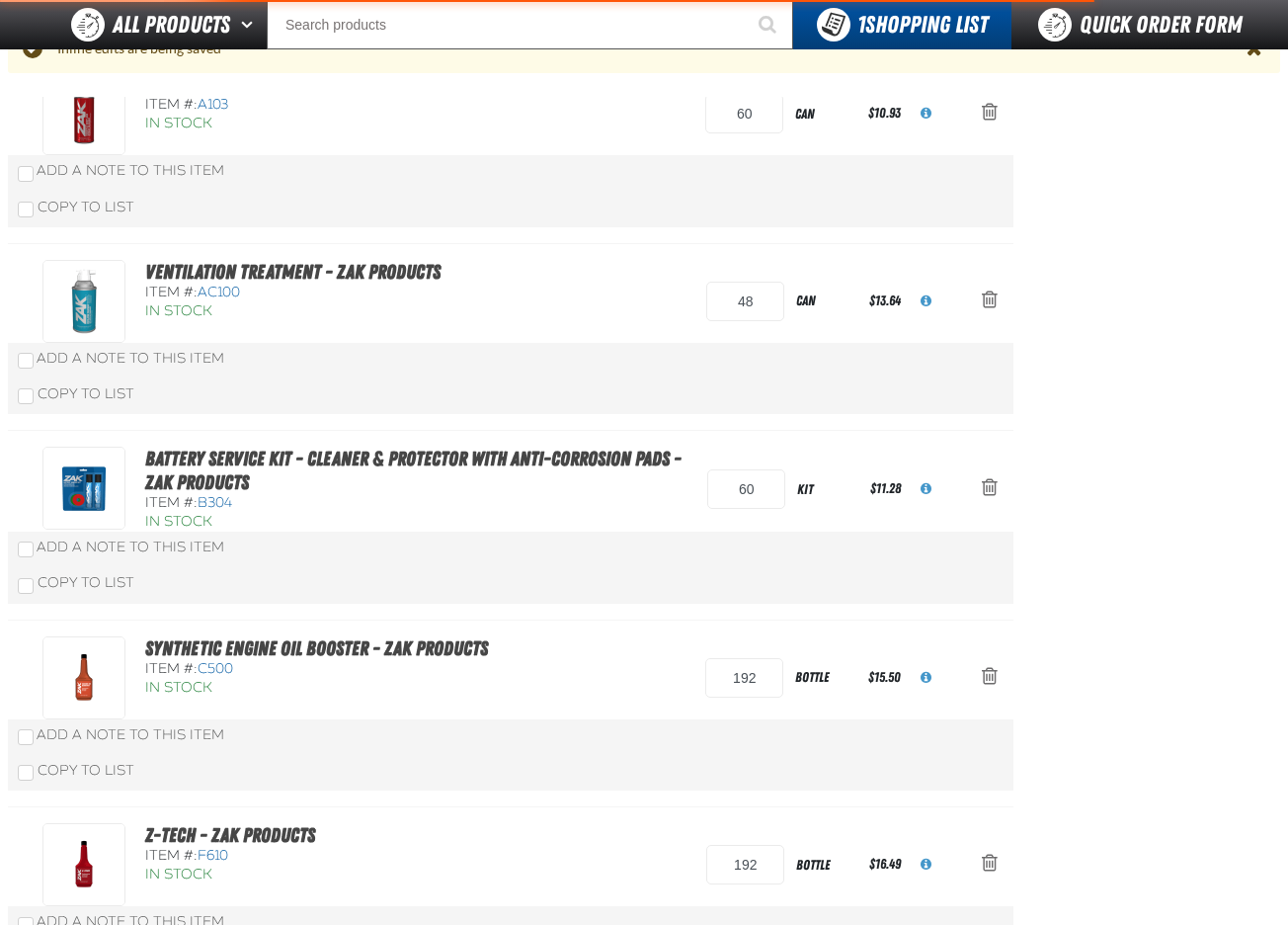 scroll, scrollTop: 1382, scrollLeft: 0, axis: vertical 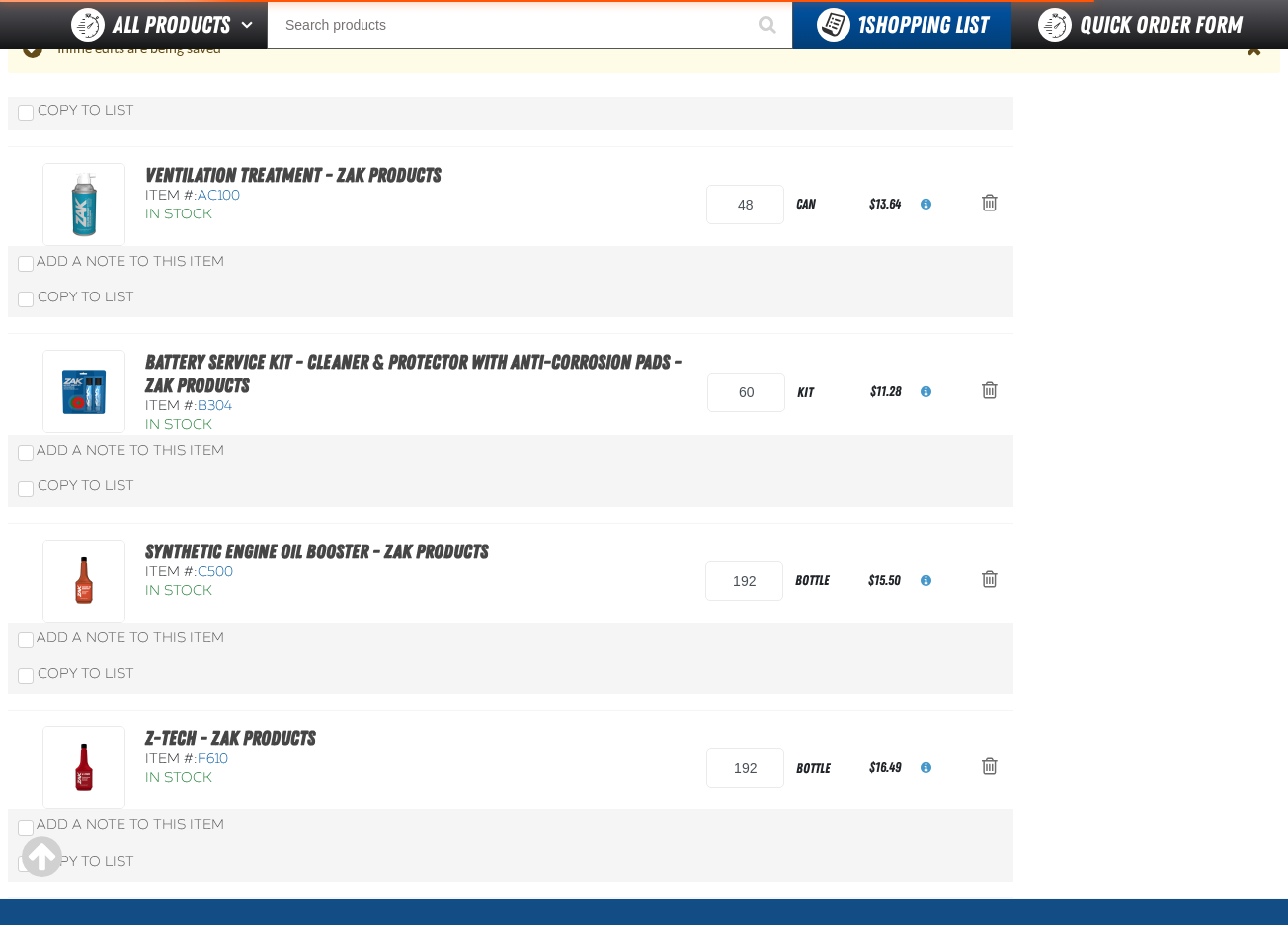 click on "Battery Service Kit - Cleaner & Protector with Anti-Corrosion Pads - ZAK Products
Item #:
B304
In Stock
60" at bounding box center [511, 428] 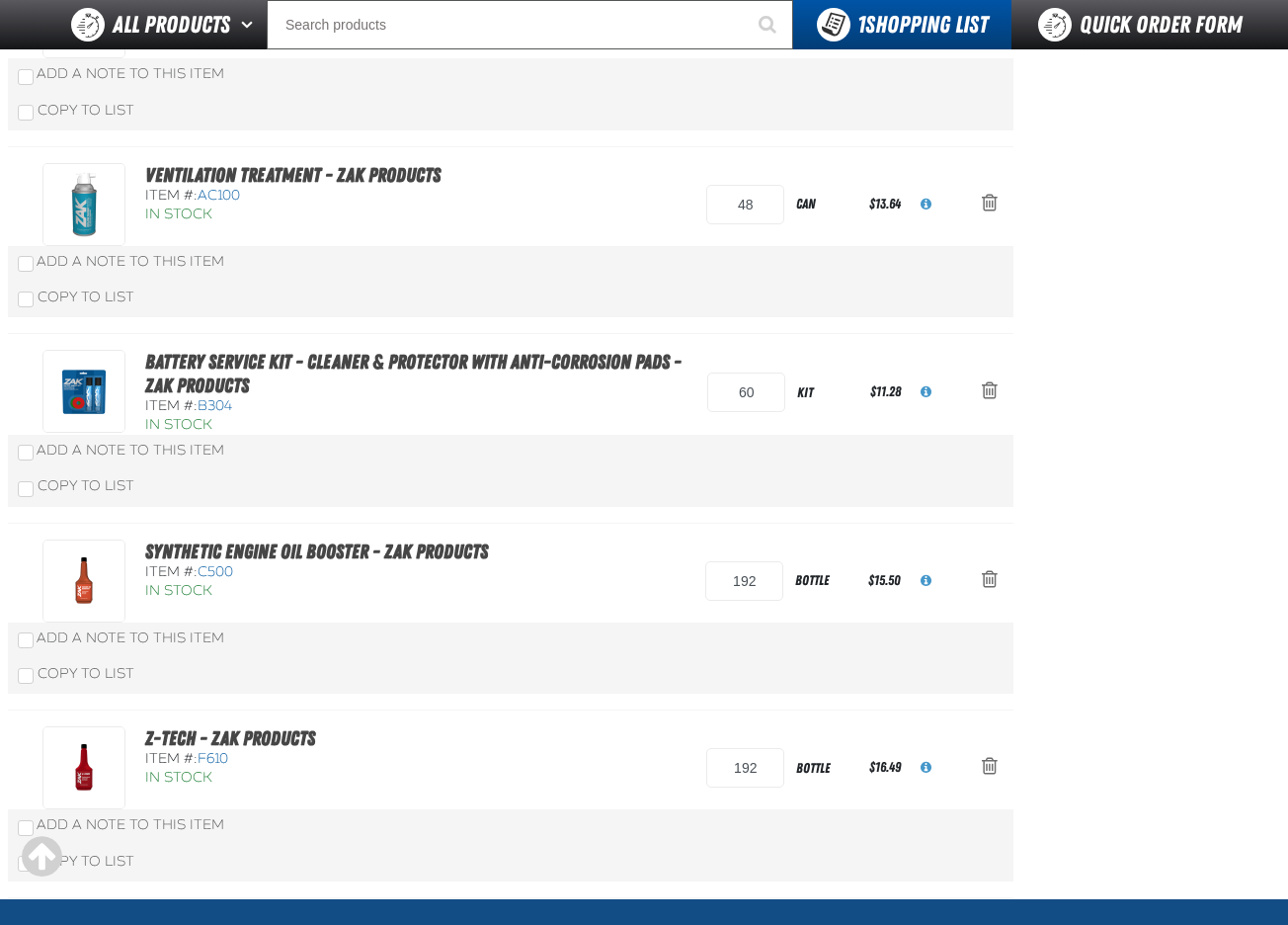 scroll, scrollTop: 791, scrollLeft: 0, axis: vertical 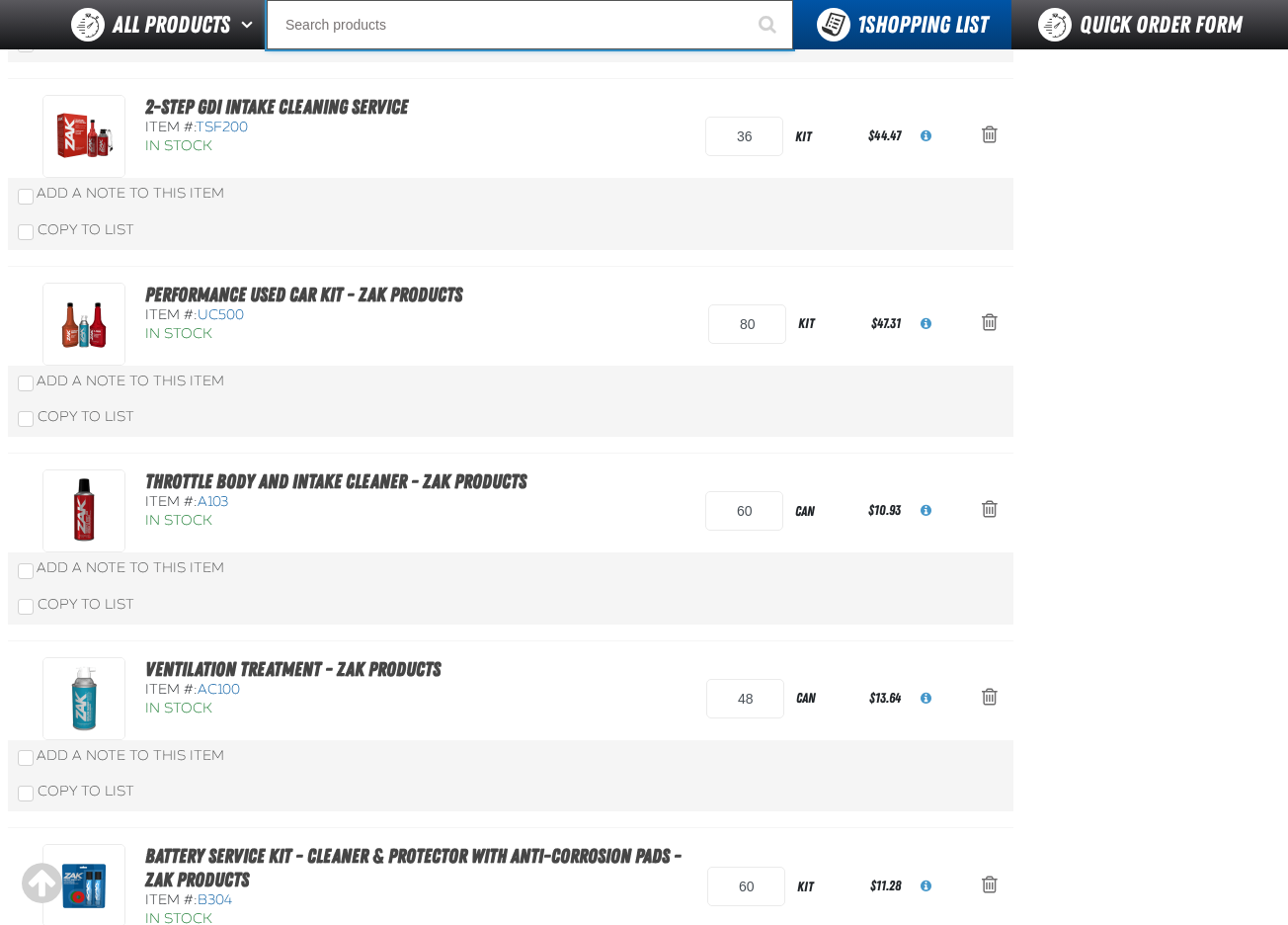 click at bounding box center [529, 25] 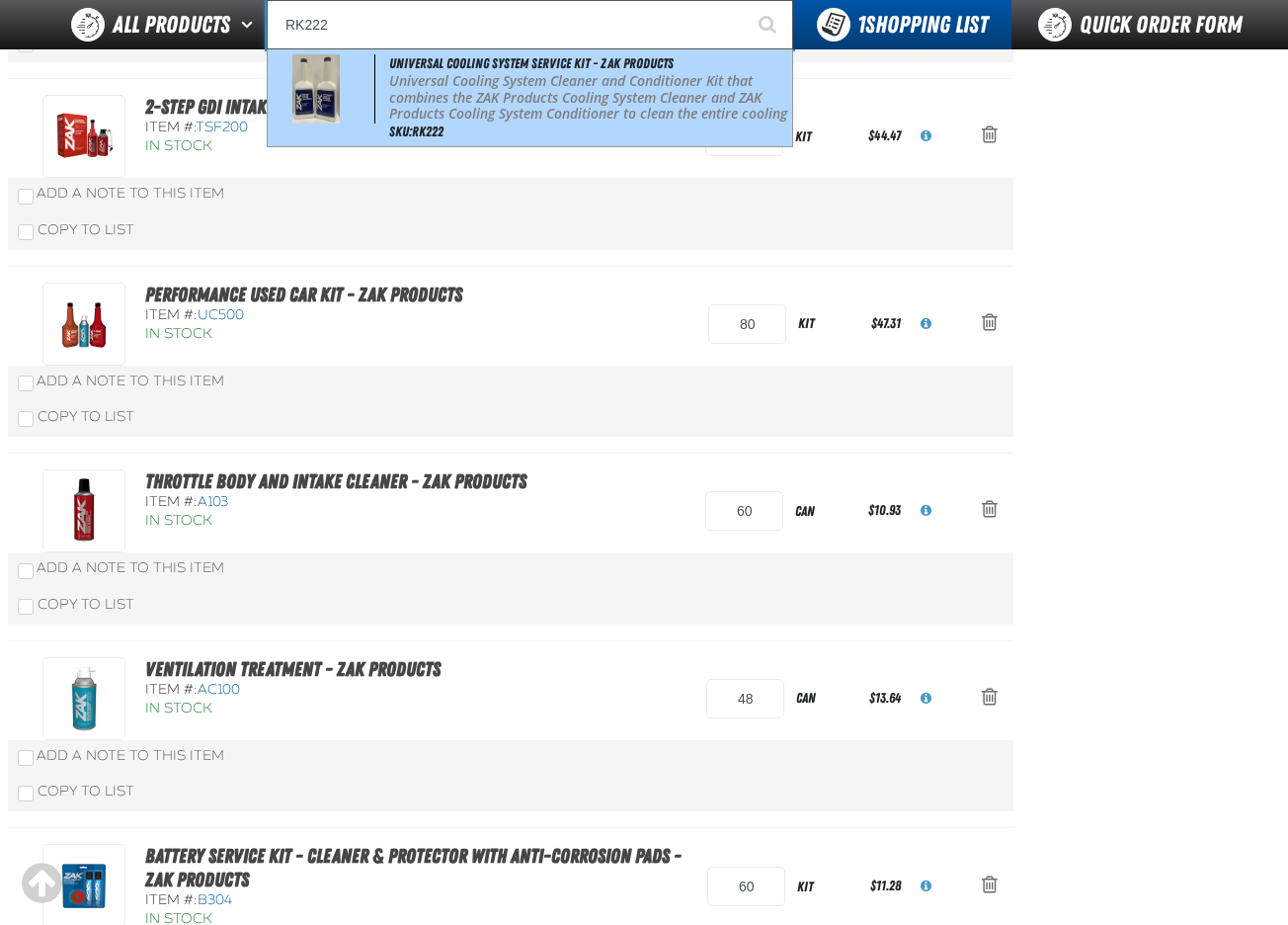 click on "Universal Cooling System Cleaner and Conditioner Kit that combines the ZAK Products Cooling System Cleaner and ZAK Products Cooling System Conditioner to clean the entire cooling system and inhibit rust and corrosion. (12 kits per case)" at bounding box center (589, 106) 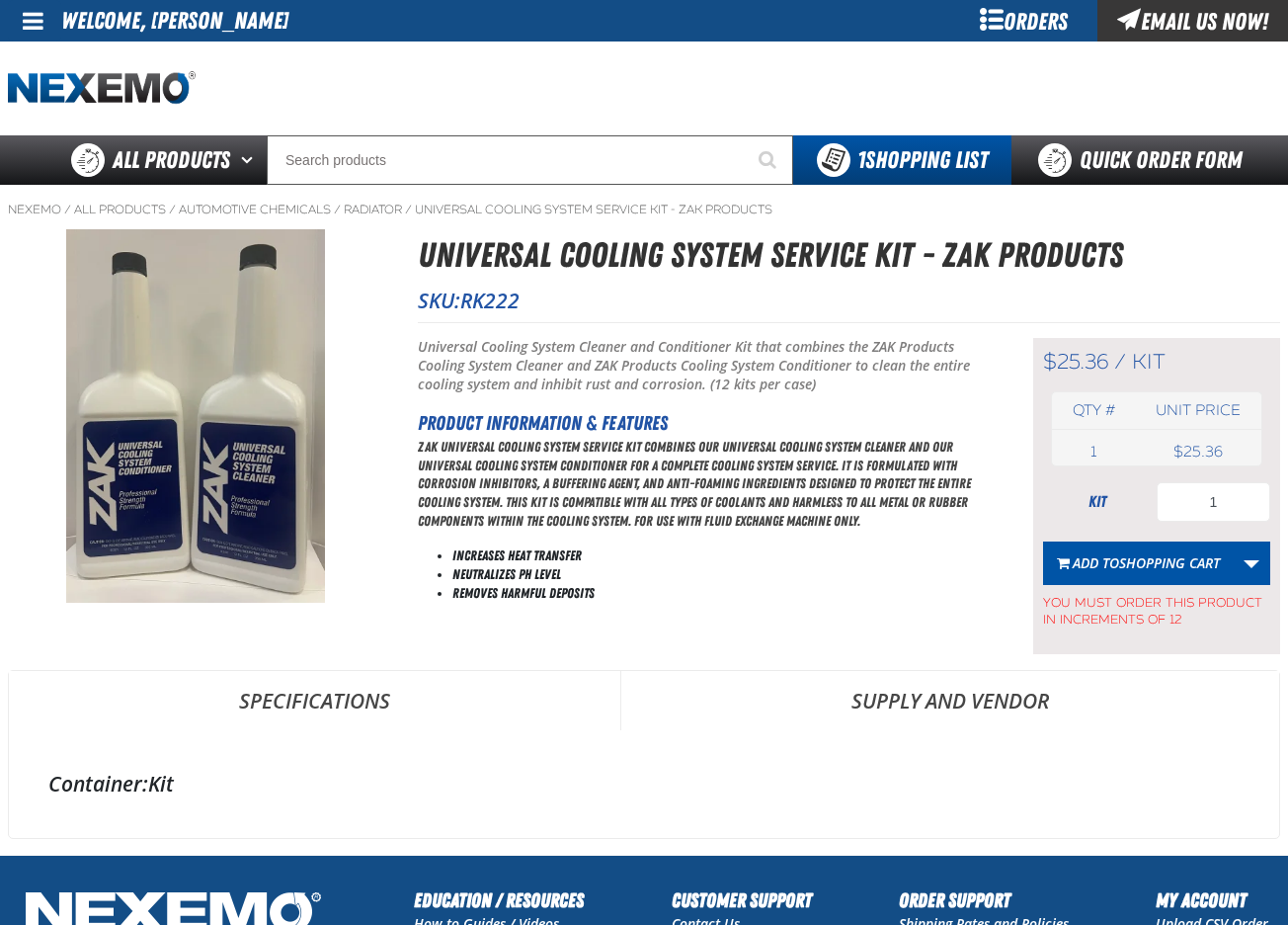 scroll, scrollTop: 0, scrollLeft: 0, axis: both 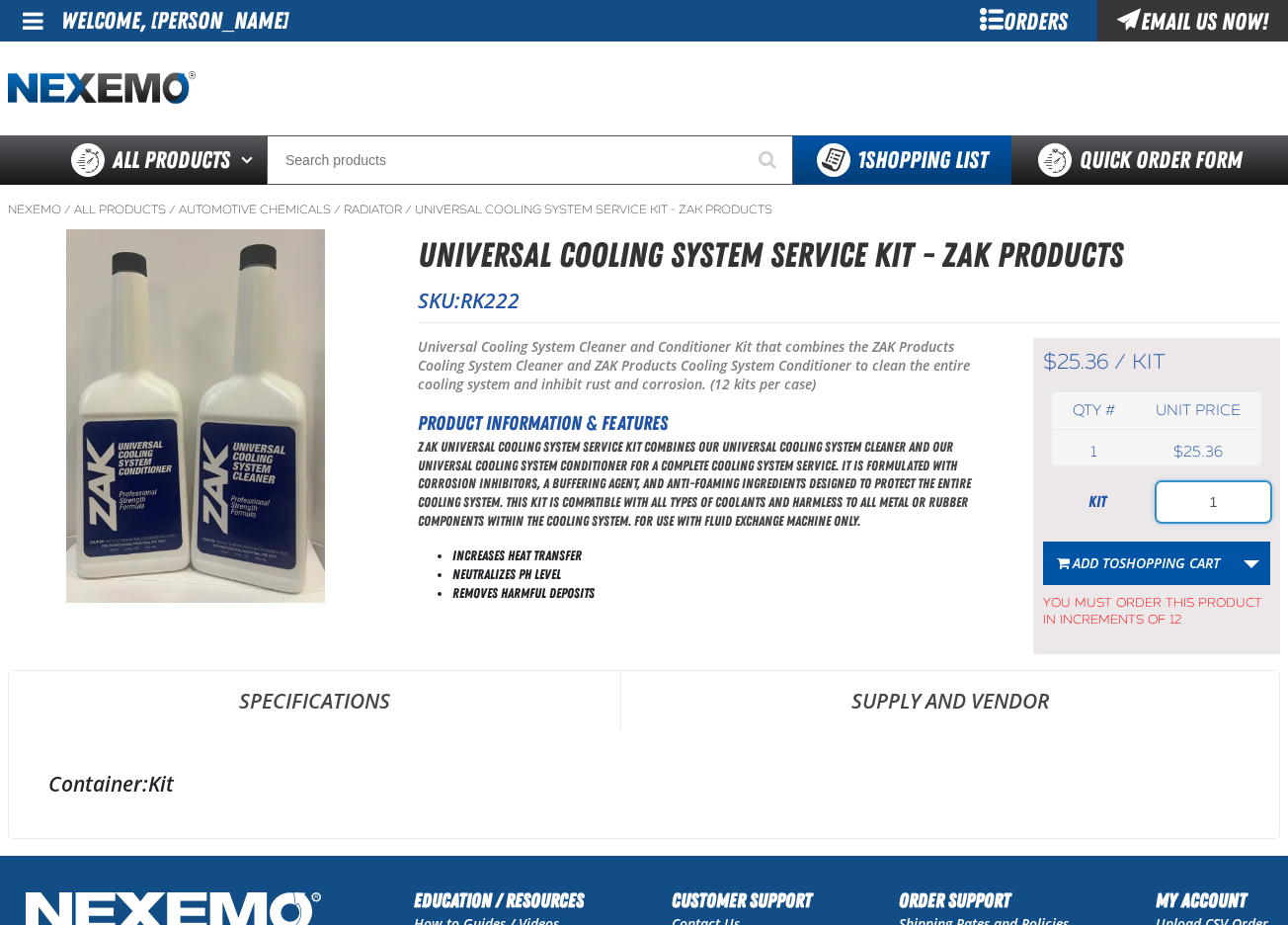 click on "1" at bounding box center (1213, 502) 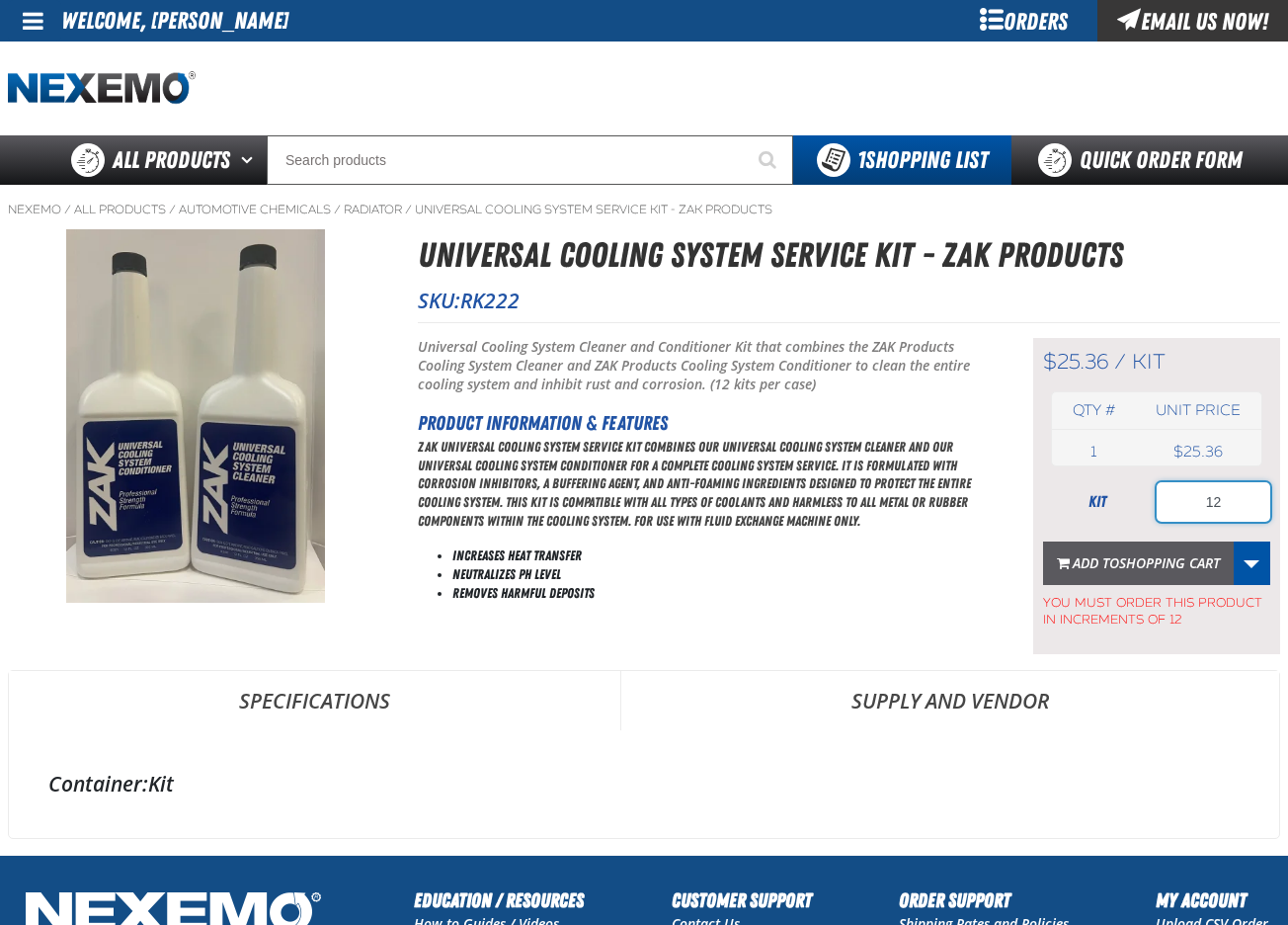 type on "12" 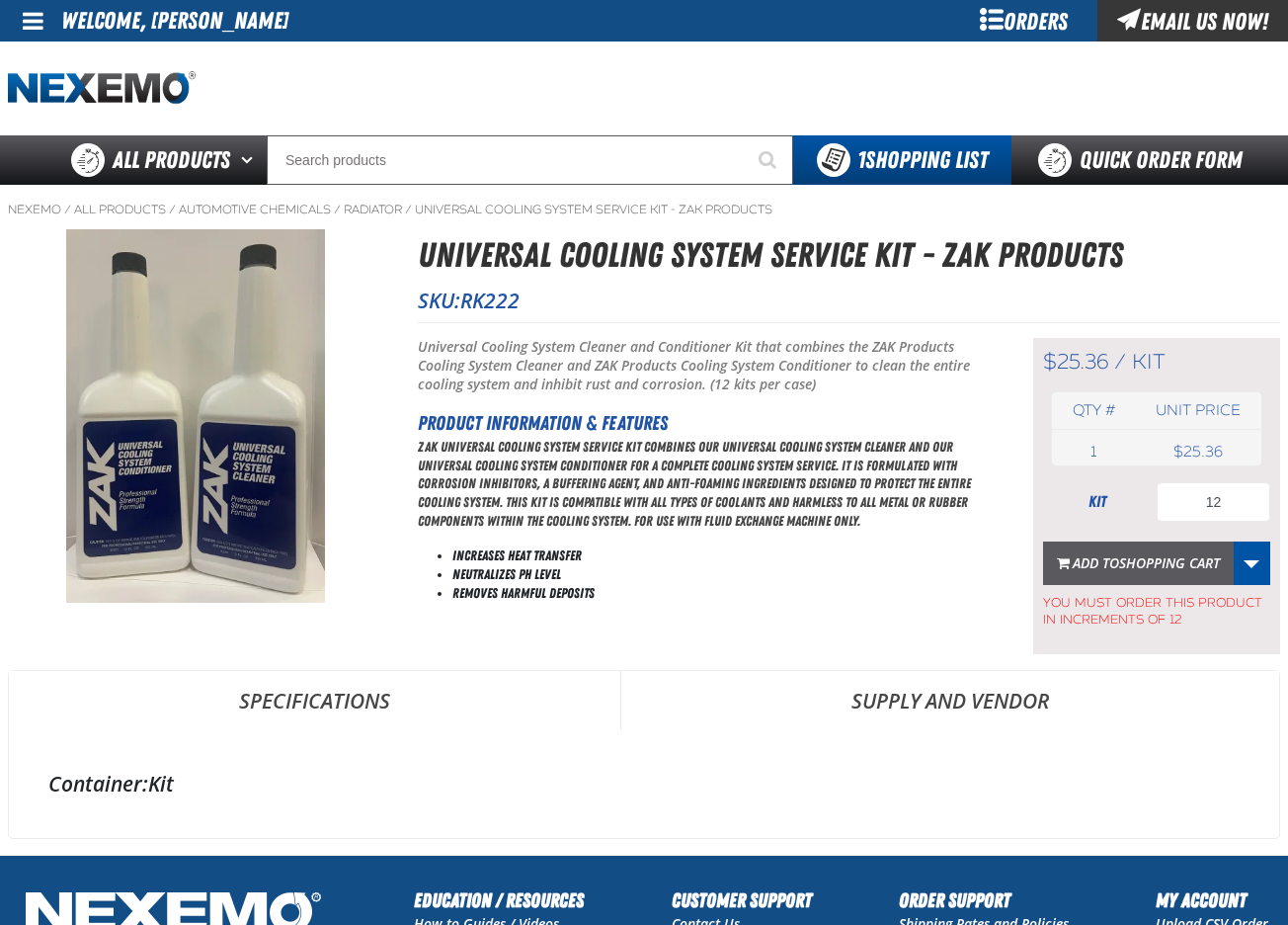 click on "Shopping Cart" at bounding box center (1169, 562) 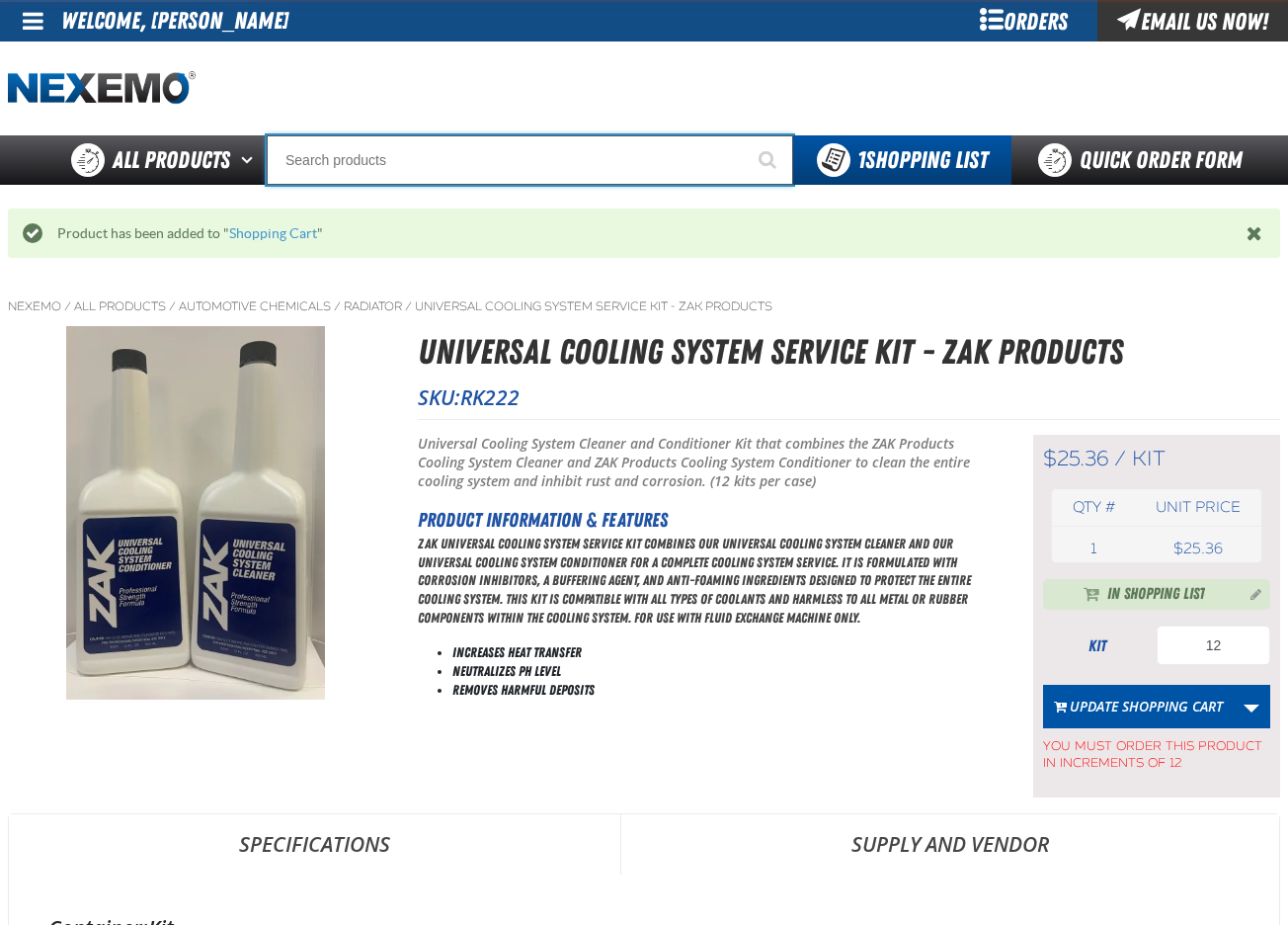 click at bounding box center [529, 160] 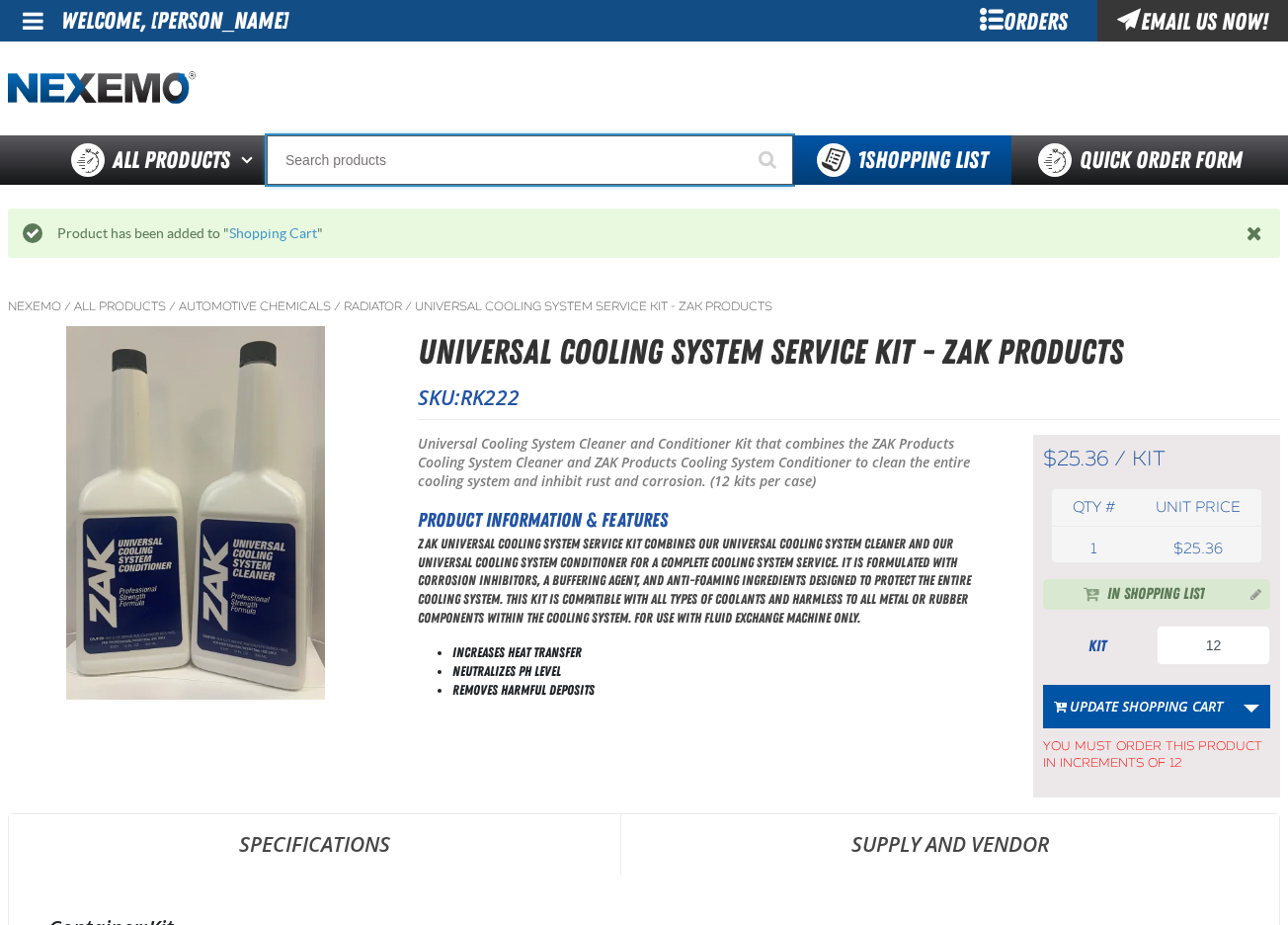 type on "P" 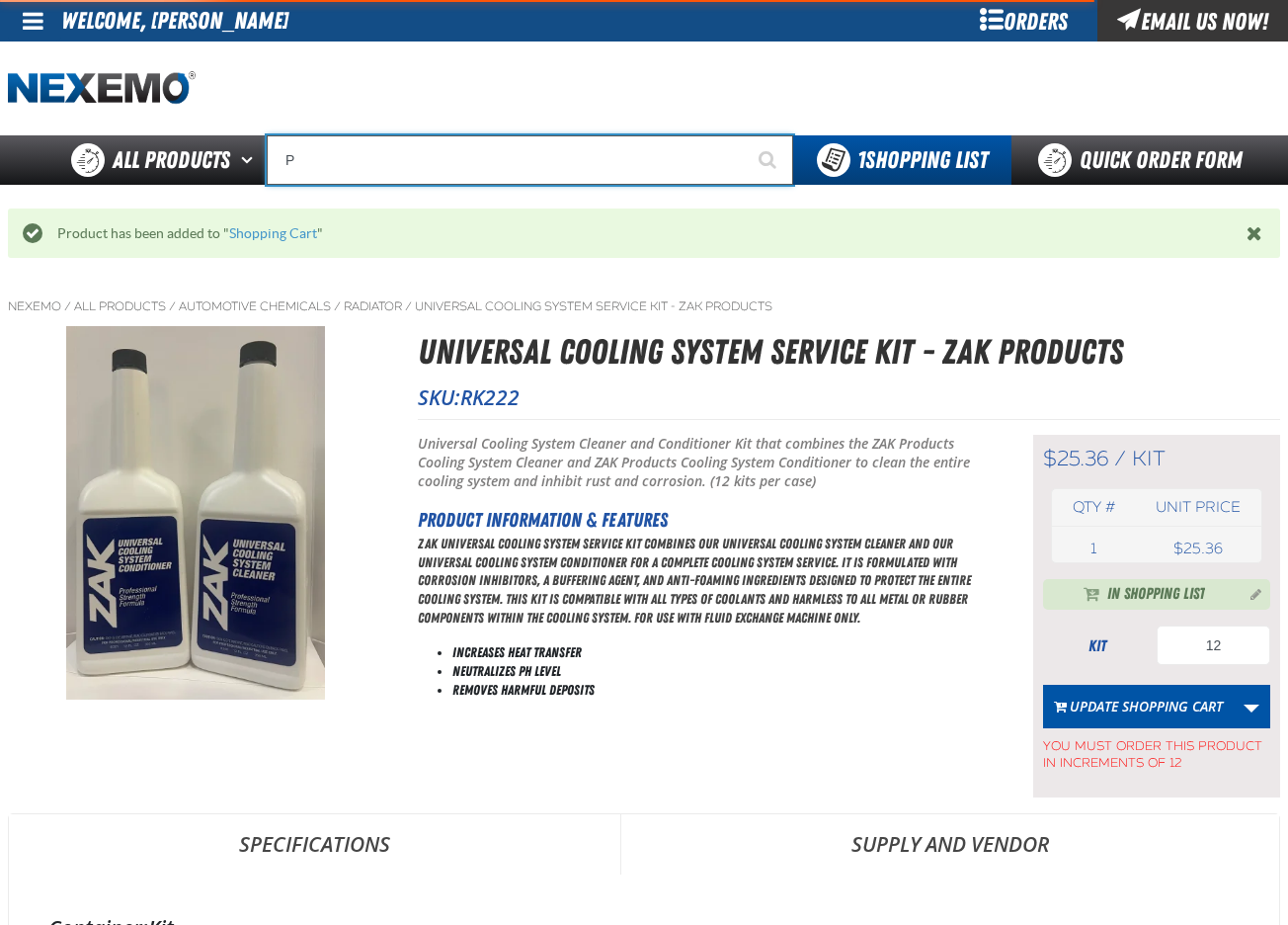 type on "Perfect P Series 0.25-ounce Lead Wheel Weight" 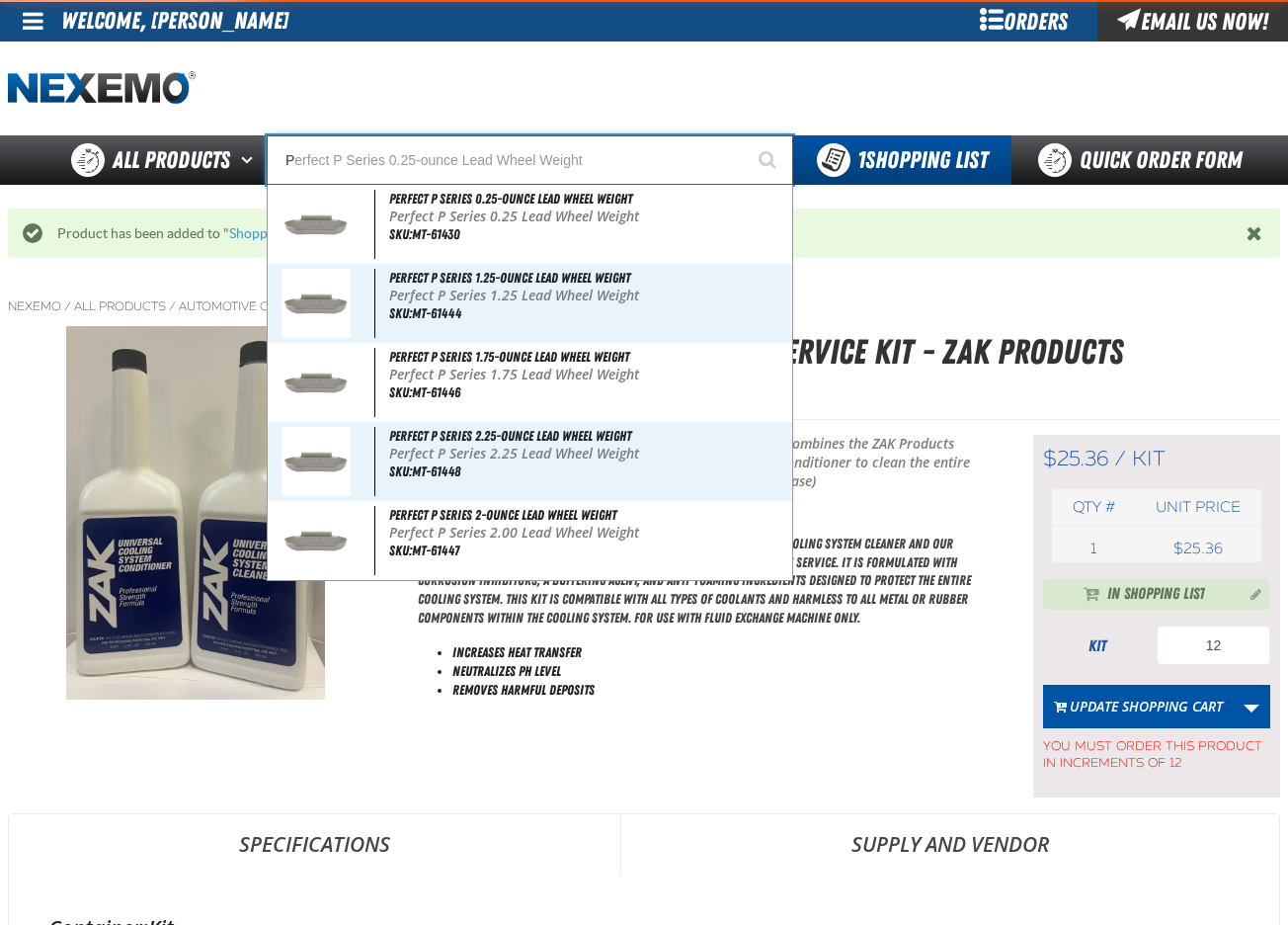 type 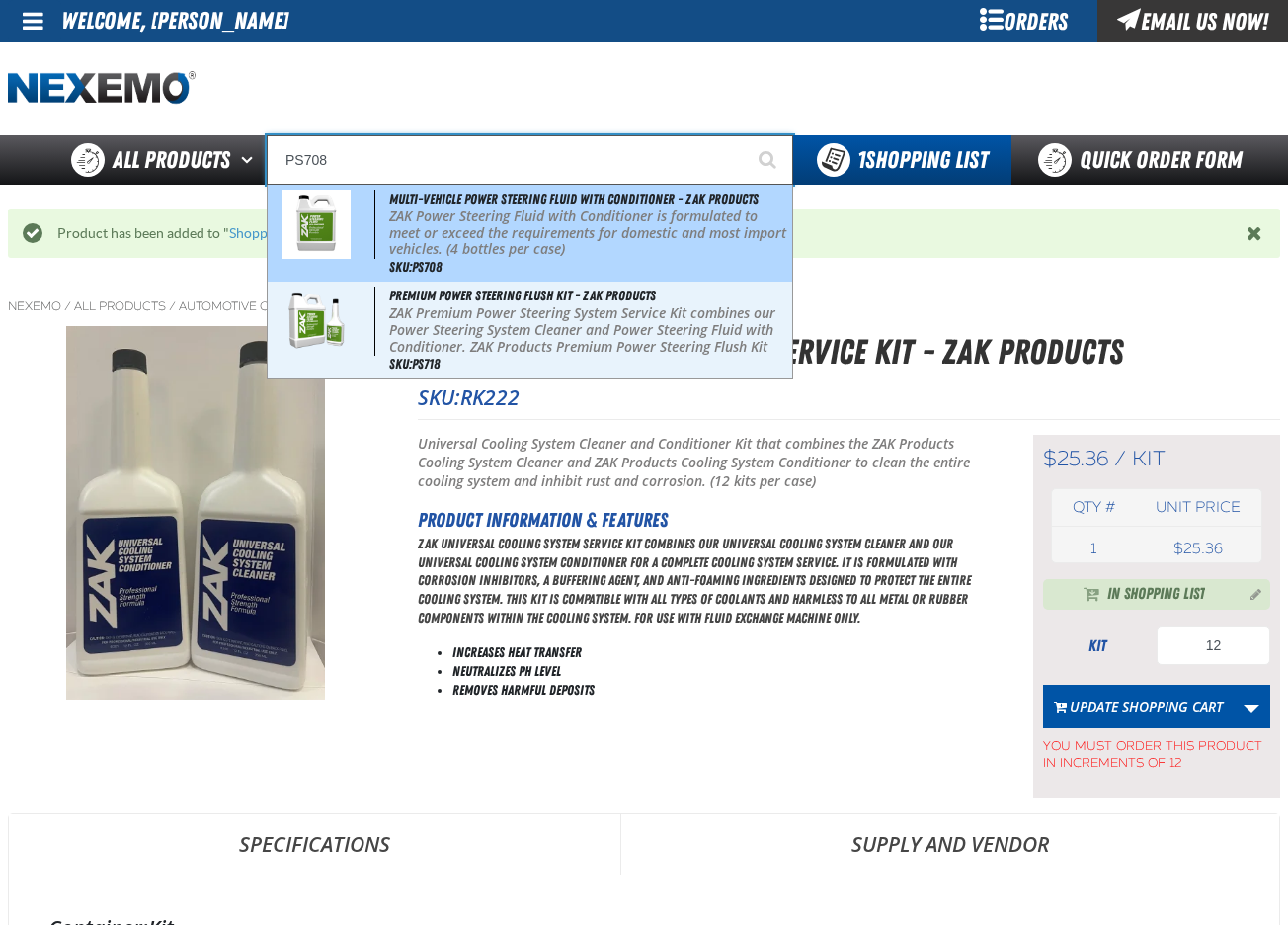 click on "ZAK Power Steering Fluid with Conditioner is formulated to meet or exceed the requirements for domestic and most import vehicles. (4 bottles per case)" at bounding box center [589, 233] 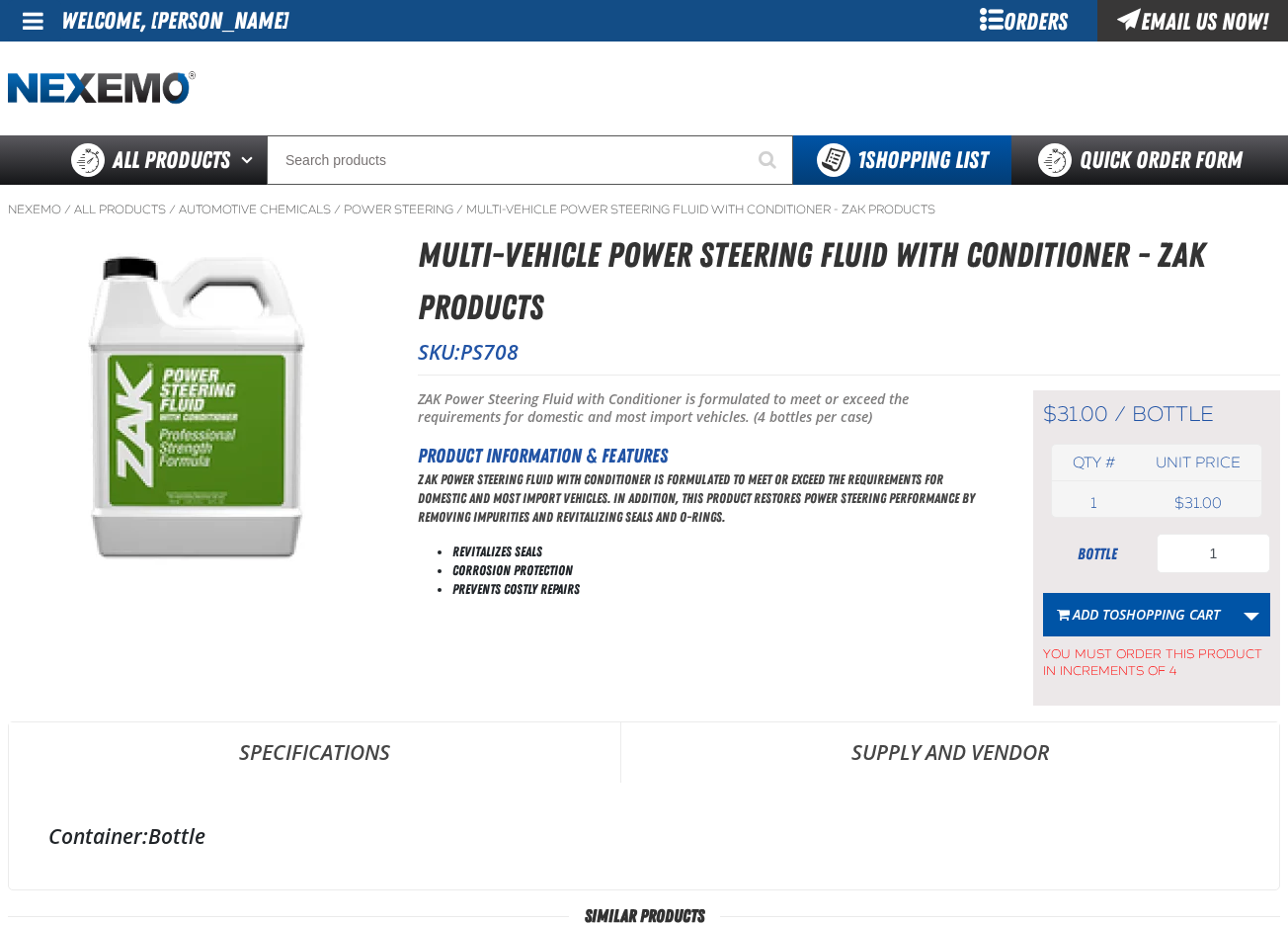 scroll, scrollTop: 0, scrollLeft: 0, axis: both 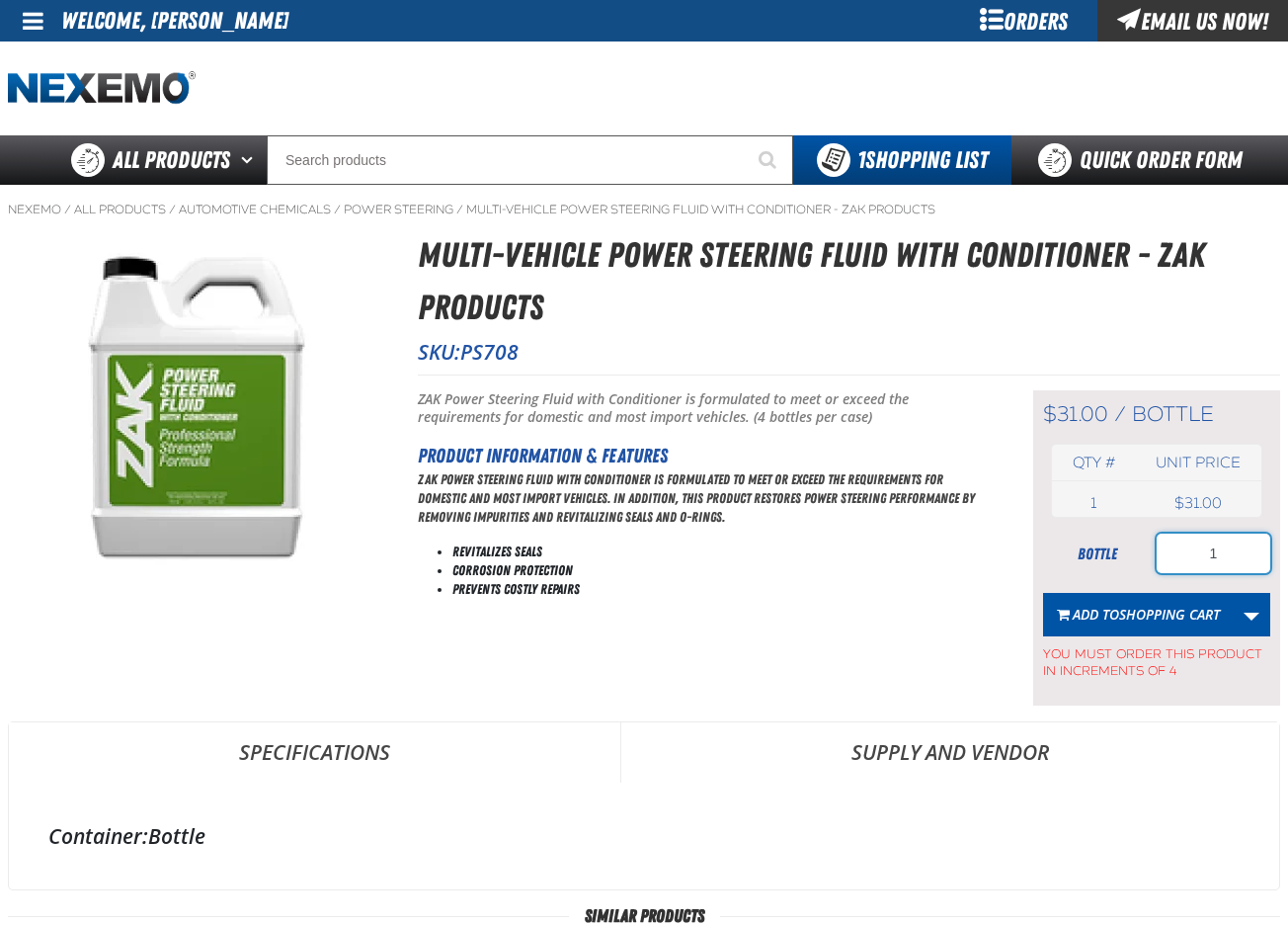 click on "1" at bounding box center [1213, 553] 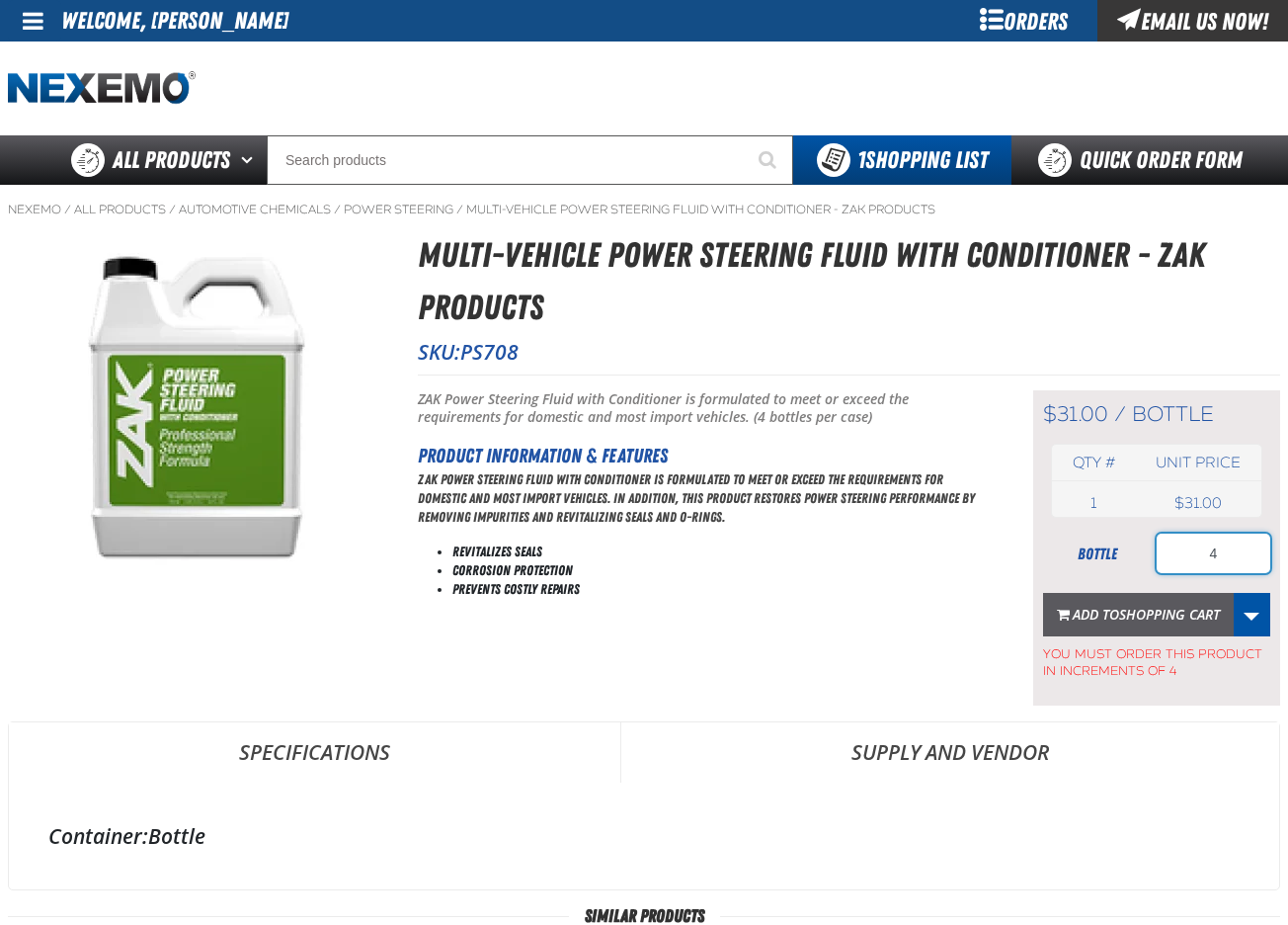 type on "4" 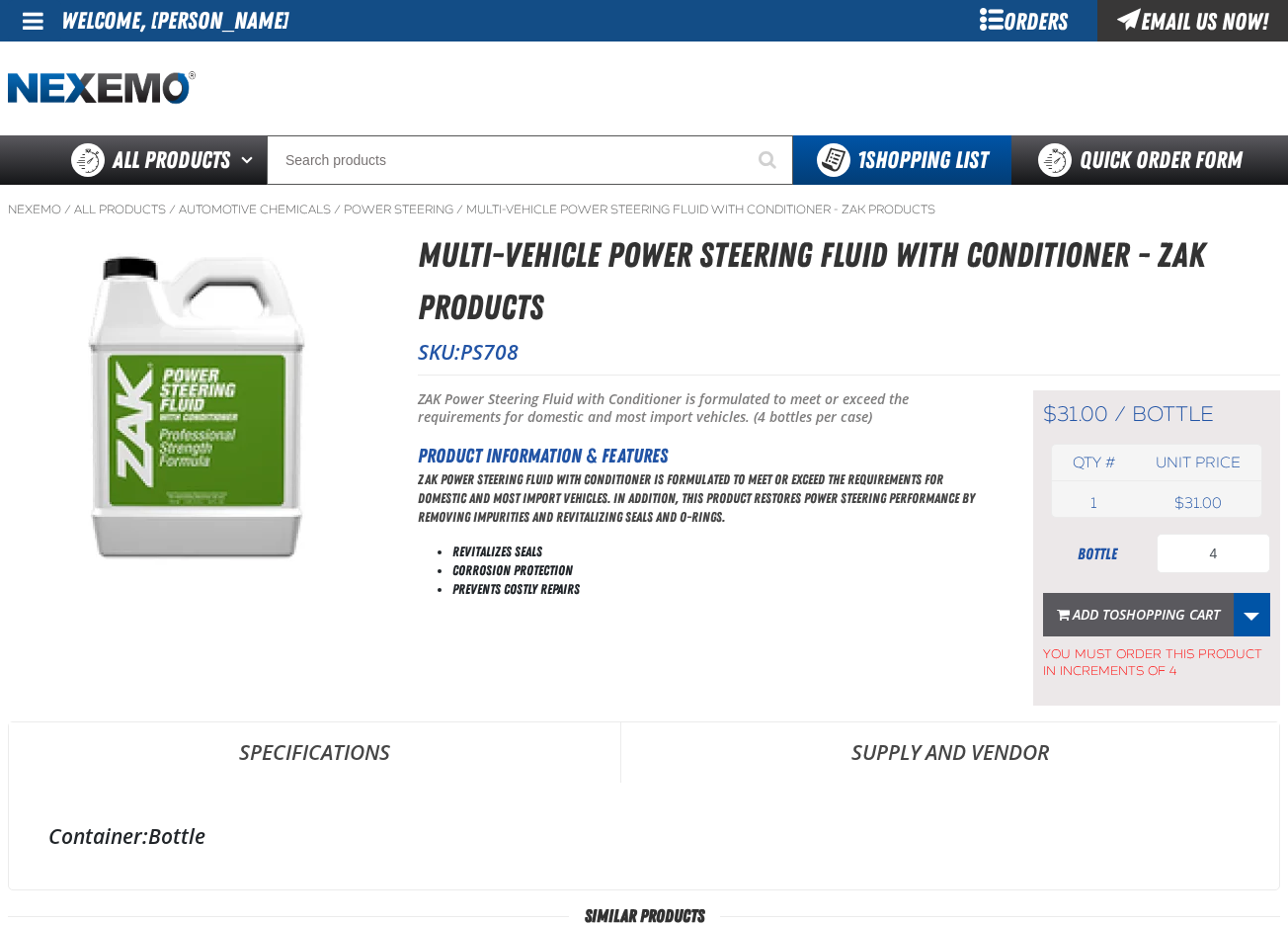 click on "Shopping Cart" at bounding box center [1169, 614] 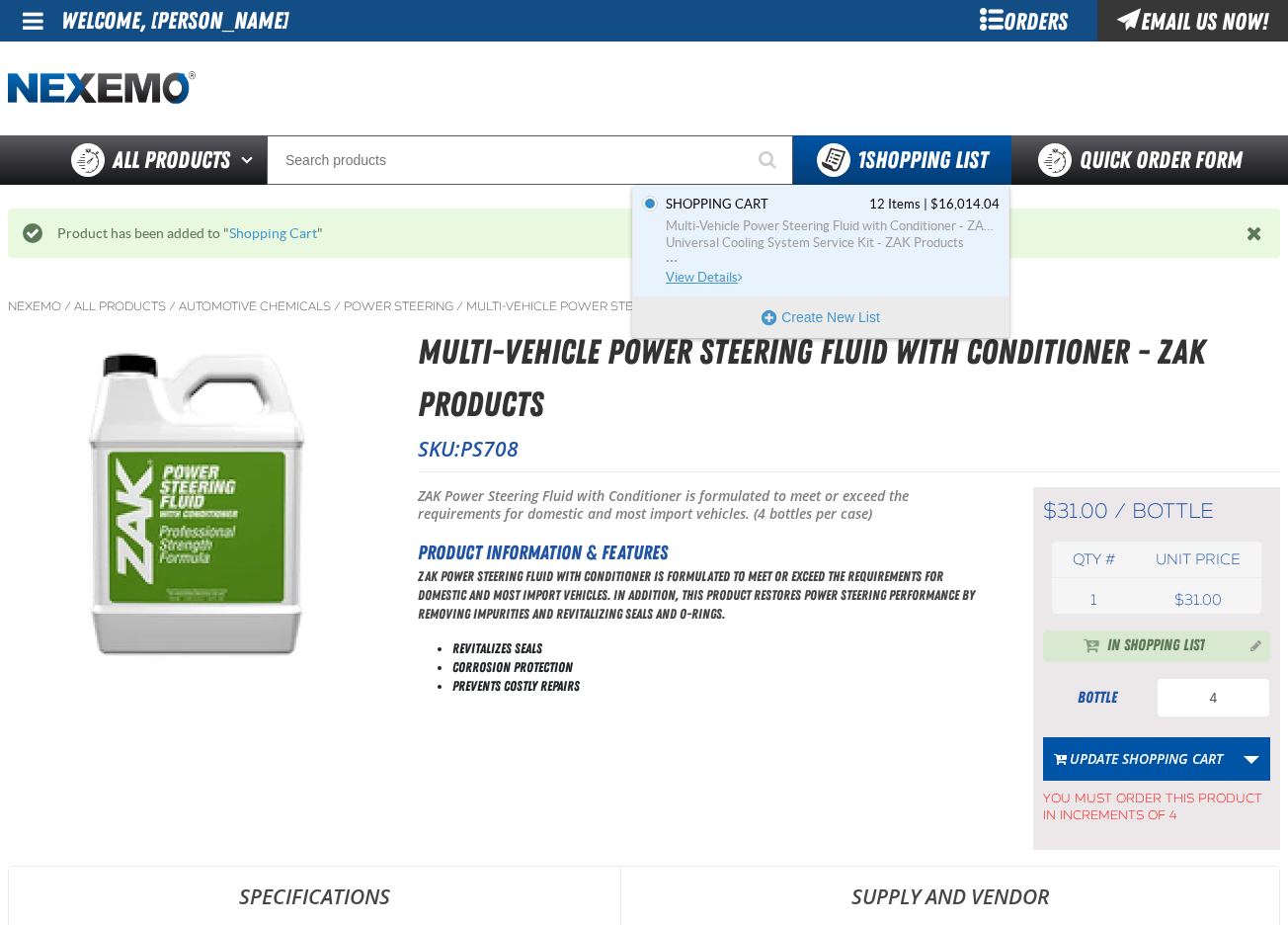 click on "Shopping Cart
12 Items
|   $16,014.04
Multi-Vehicle Power Steering Fluid with Conditioner - ZAK Products
Universal Cooling System Service Kit - ZAK Products
...
View Details" at bounding box center [831, 241] 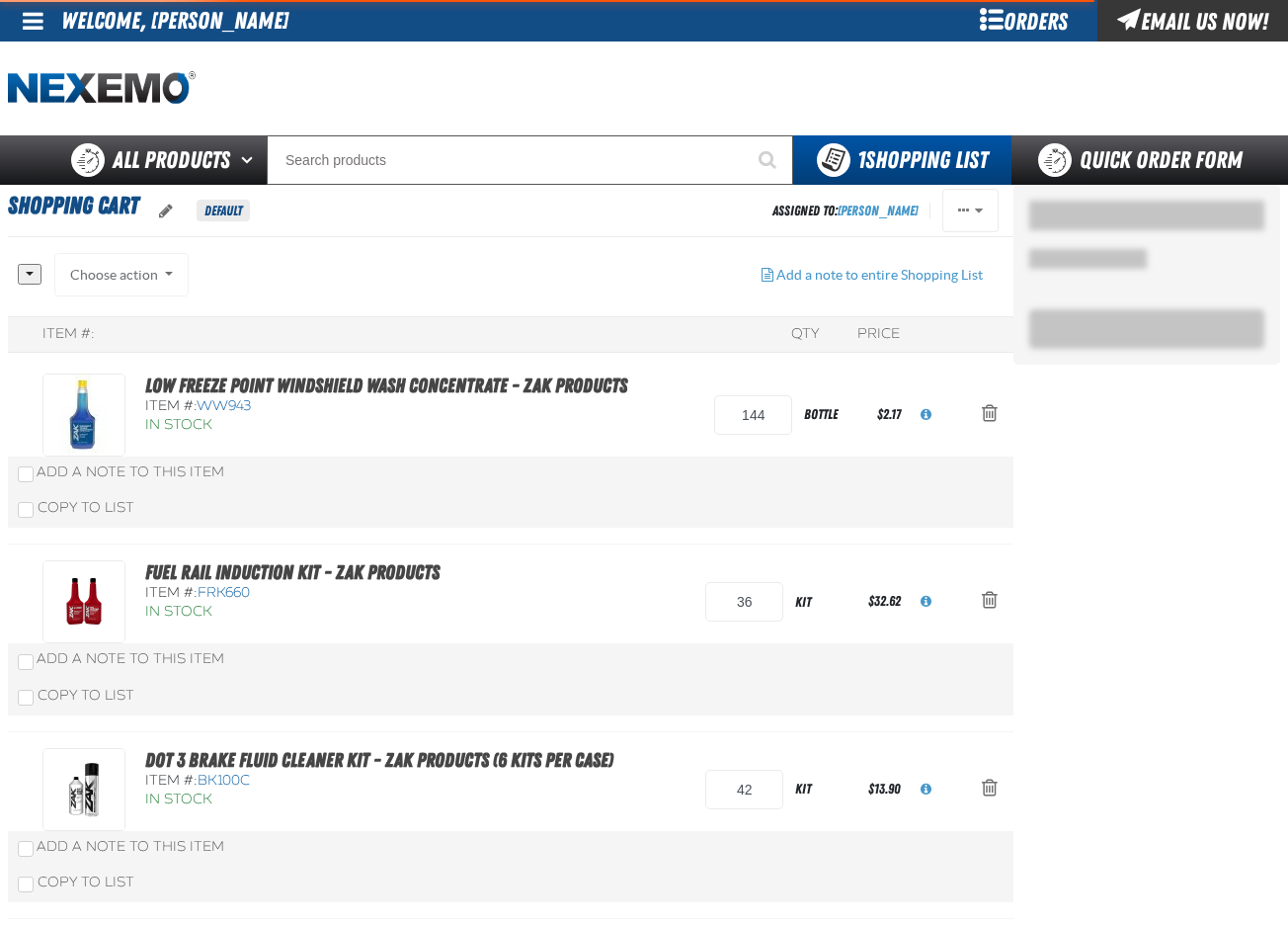 scroll, scrollTop: 0, scrollLeft: 0, axis: both 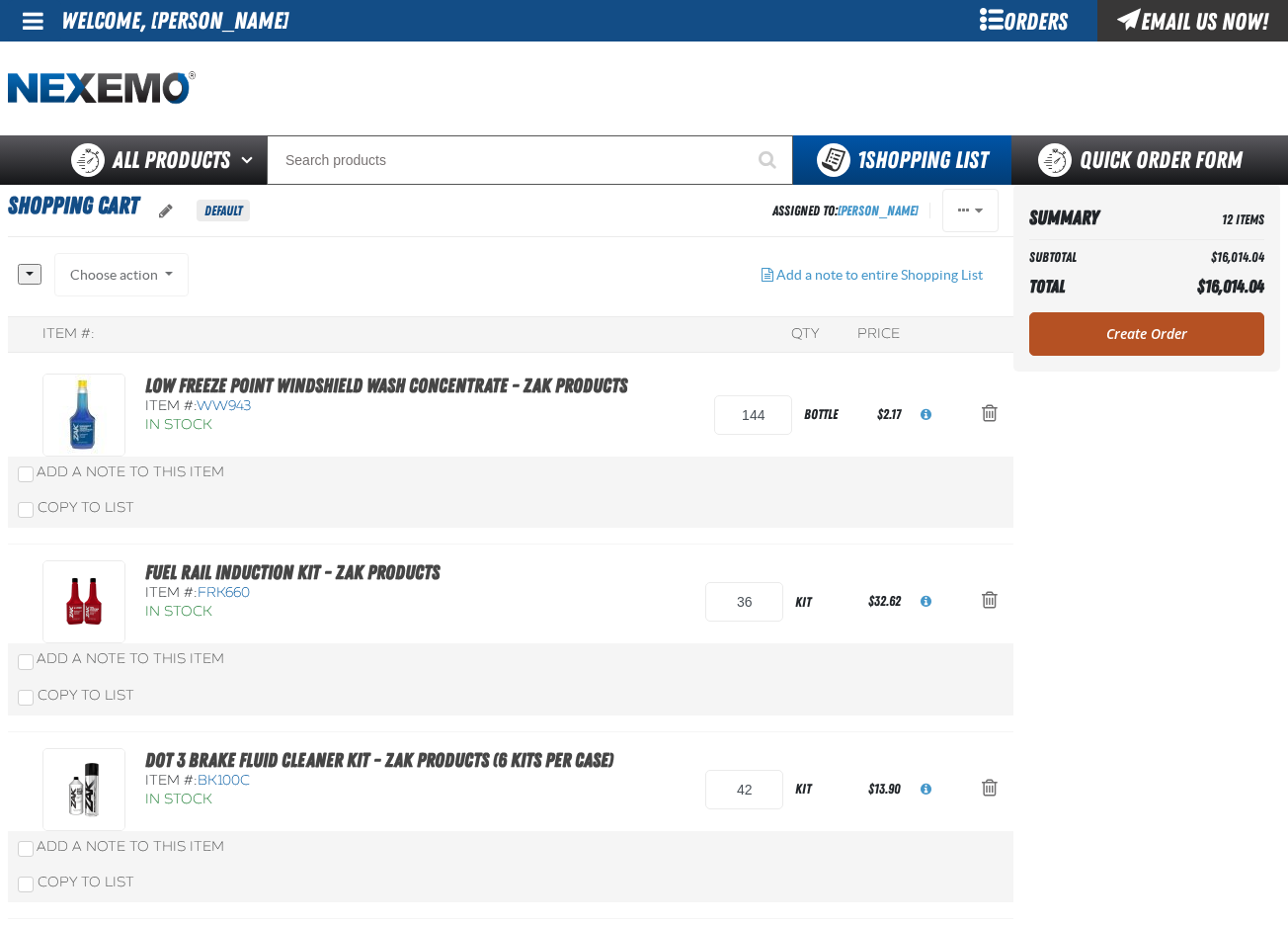 click on "Create Order" at bounding box center [1147, 334] 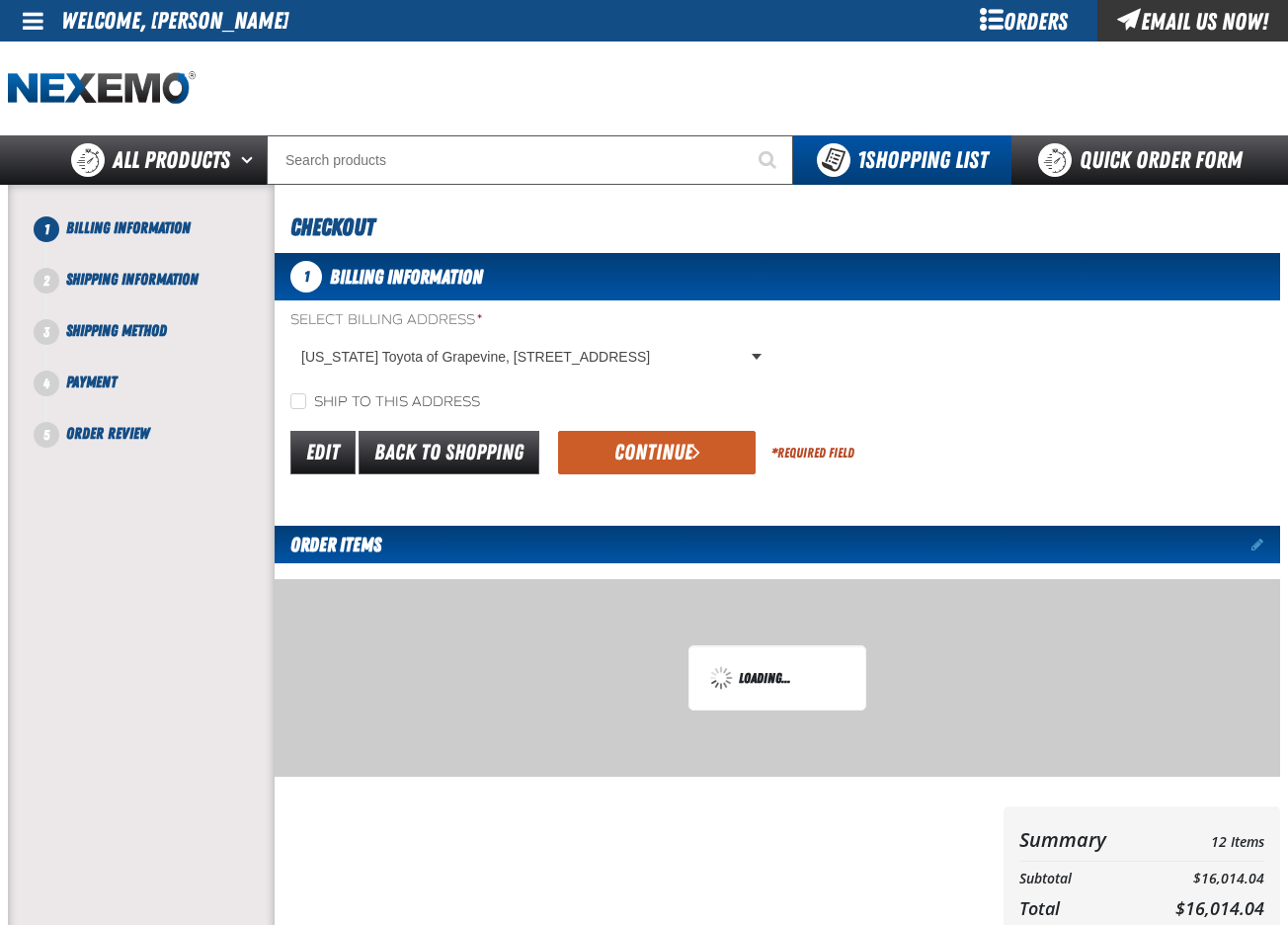 scroll, scrollTop: 0, scrollLeft: 0, axis: both 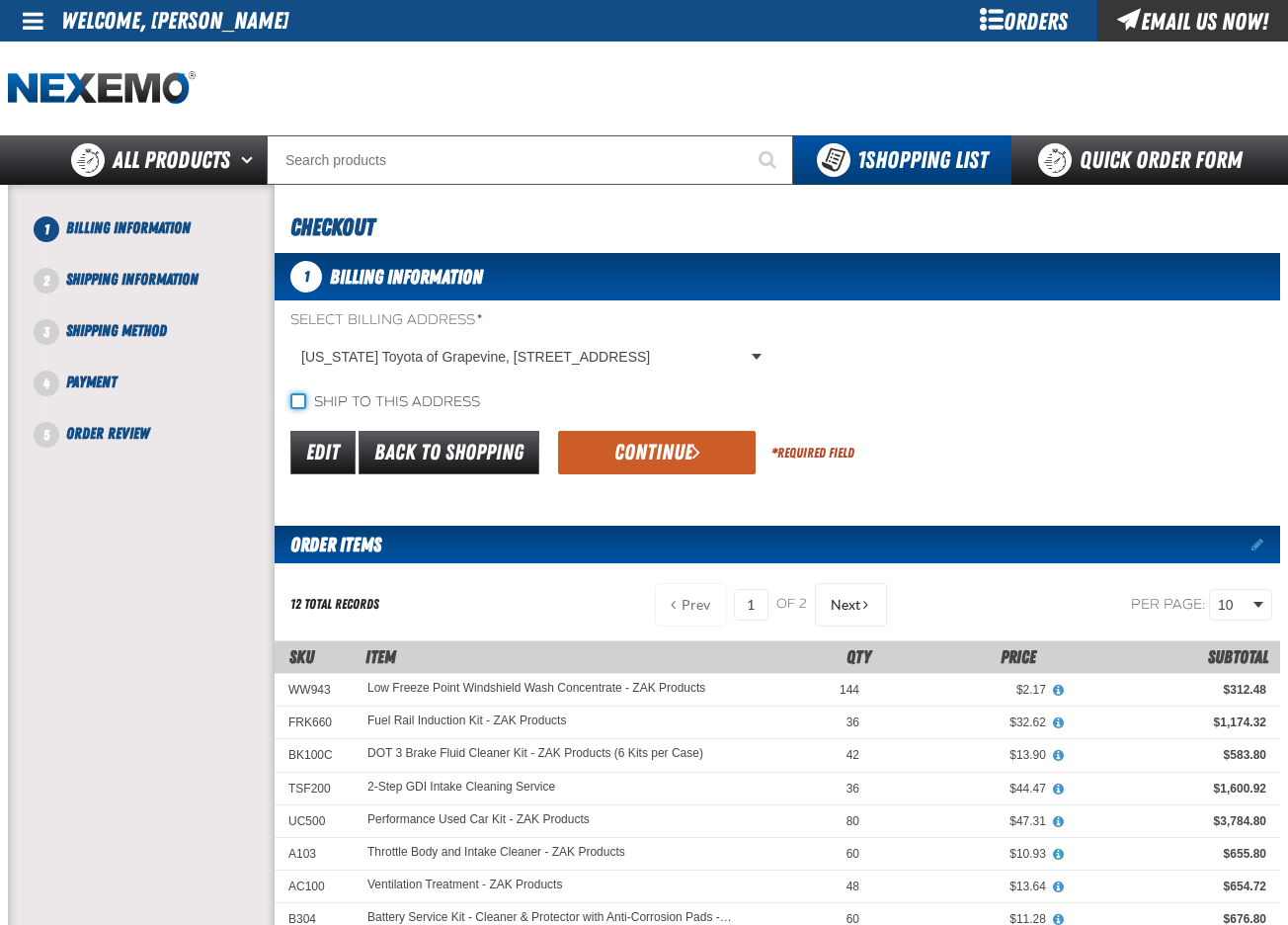 click on "Ship to this address" 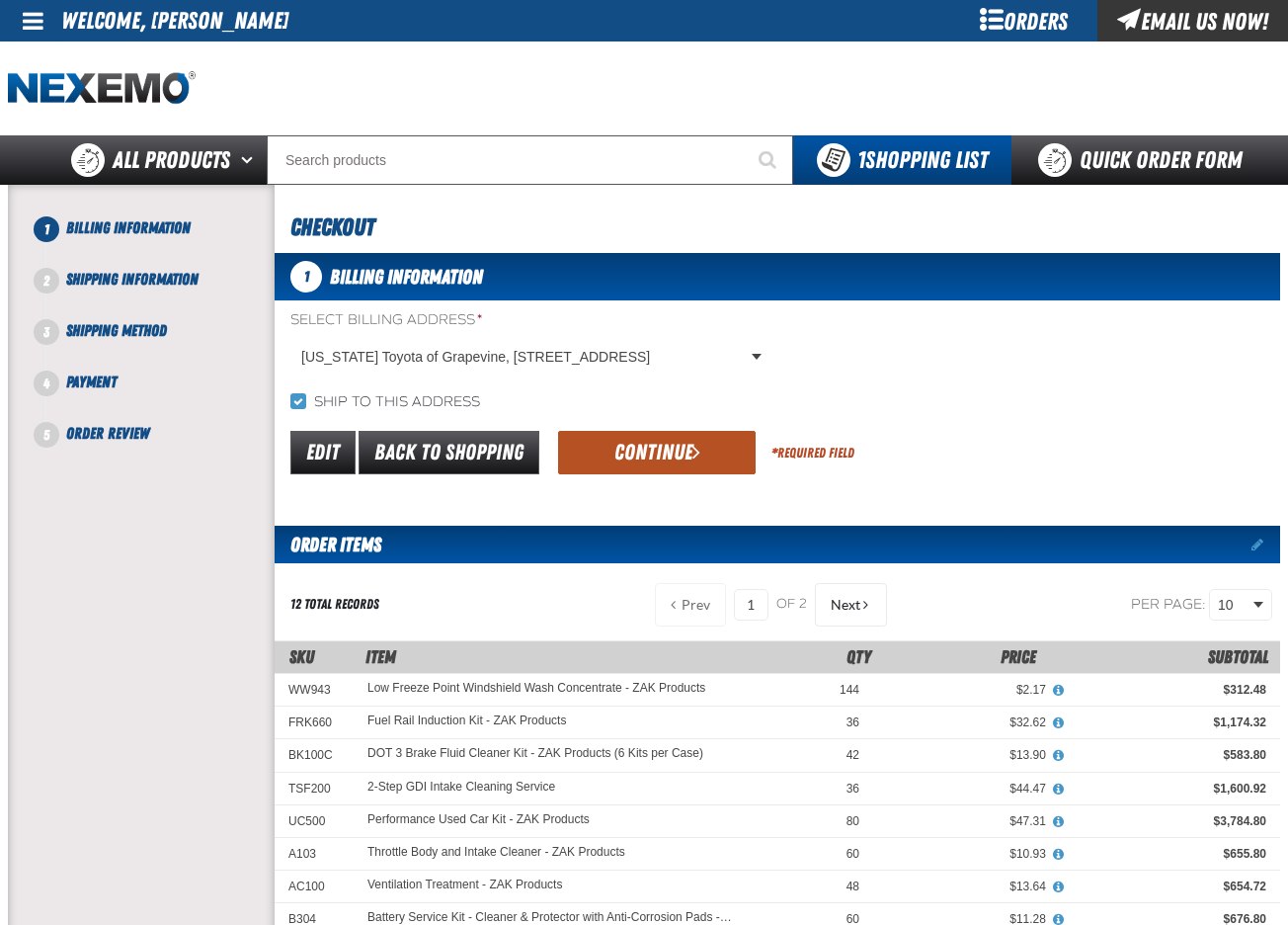 click on "Continue" 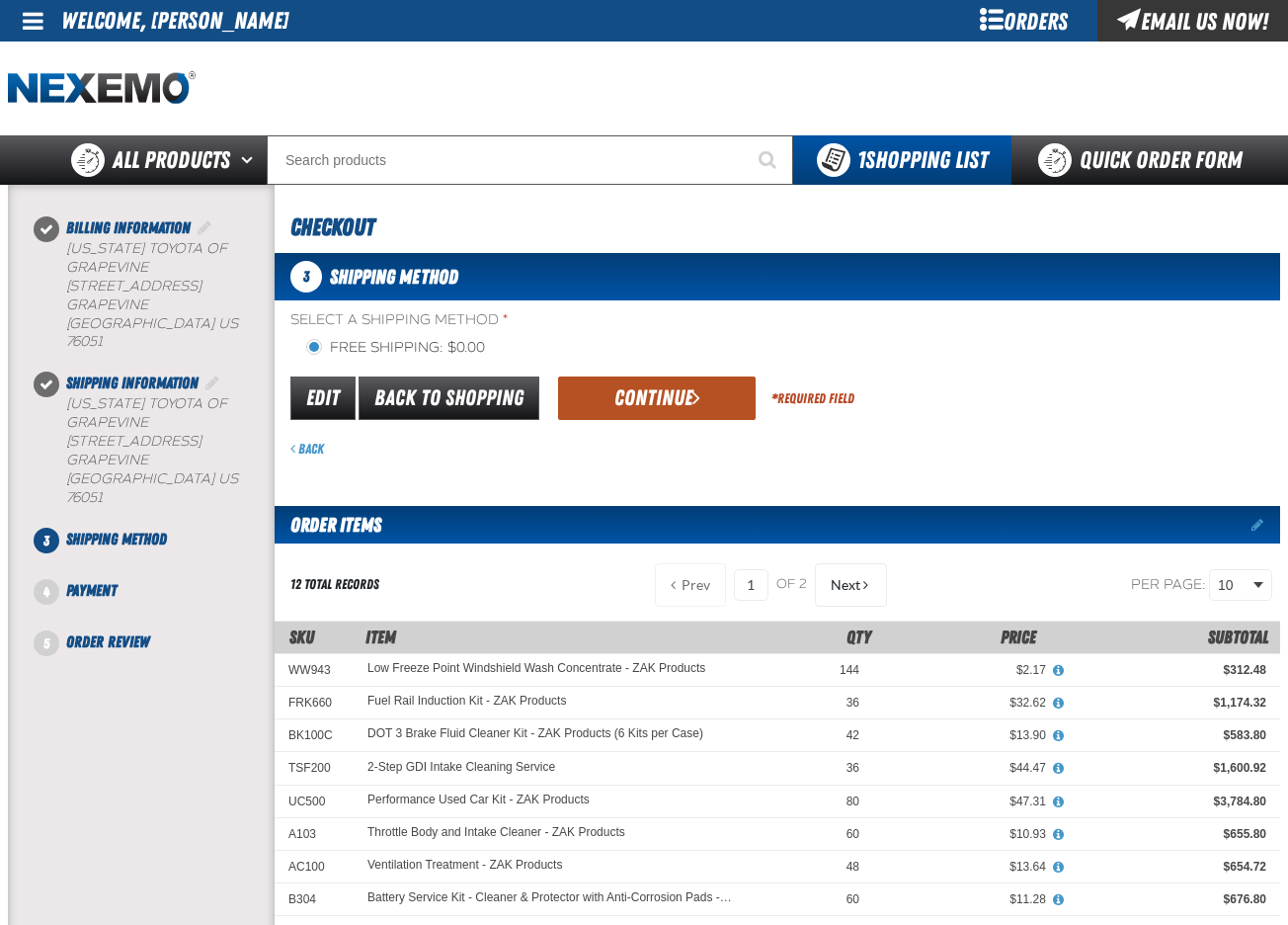 click on "Continue" 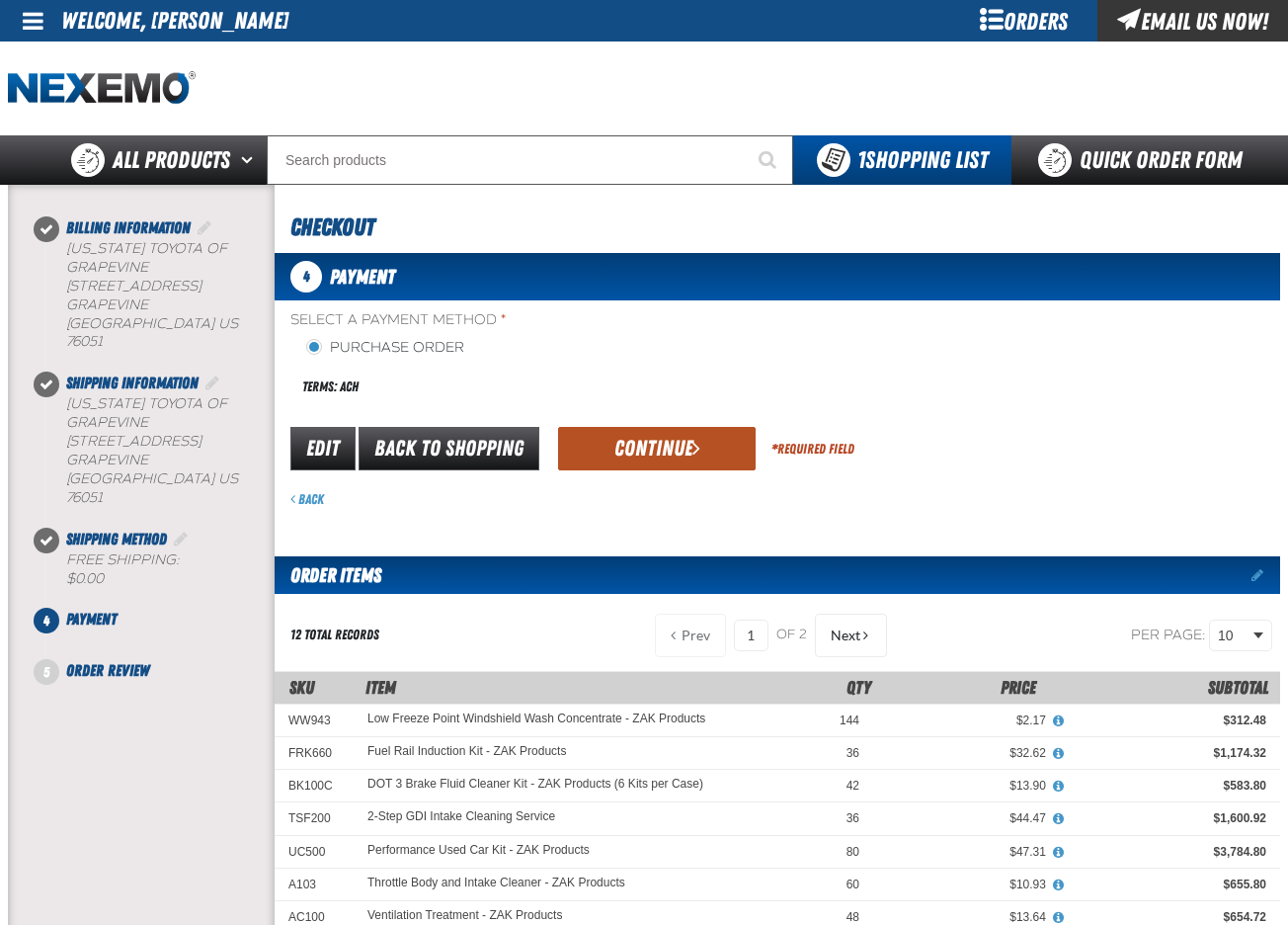 click on "Continue" 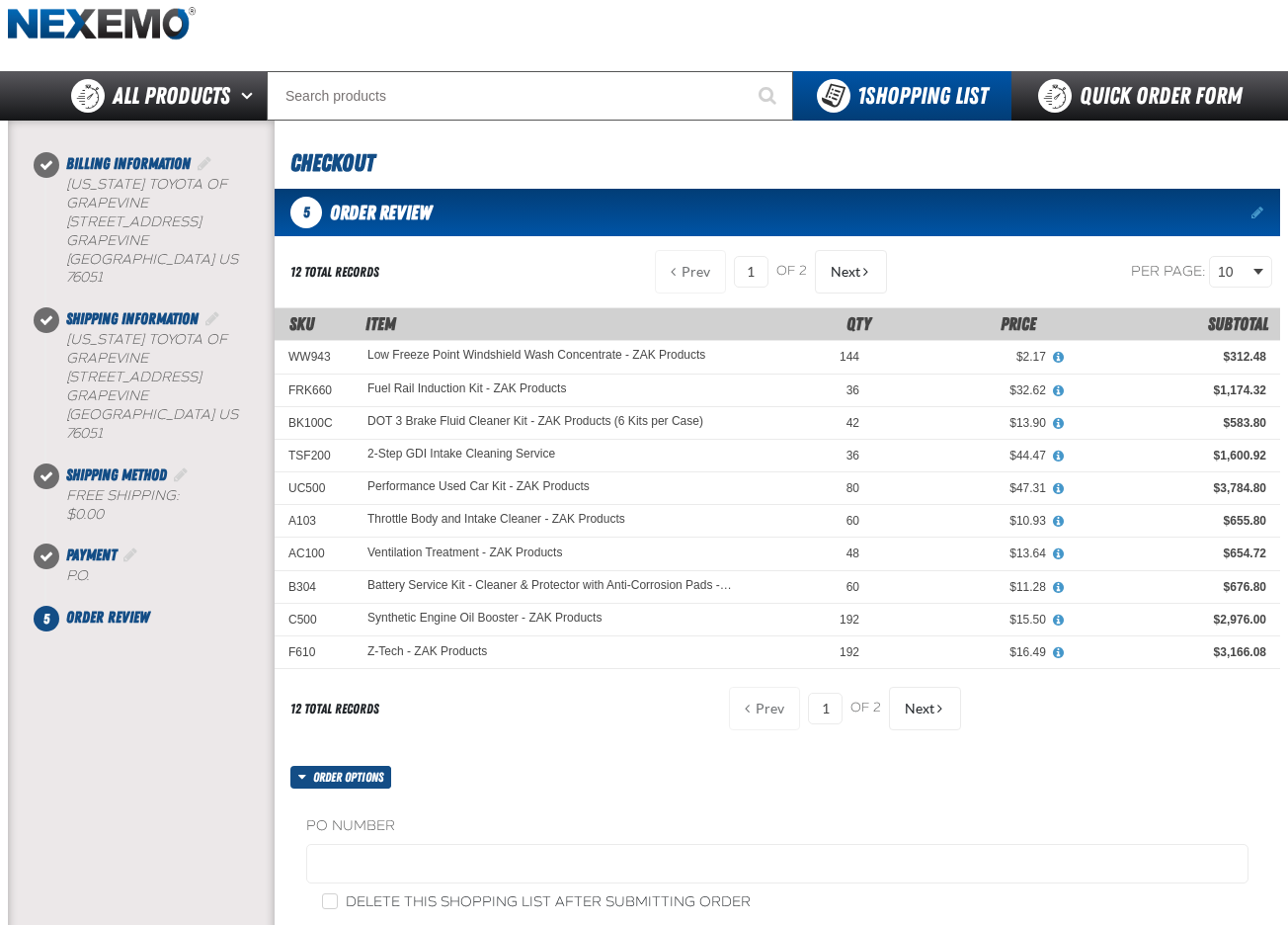 scroll, scrollTop: 494, scrollLeft: 0, axis: vertical 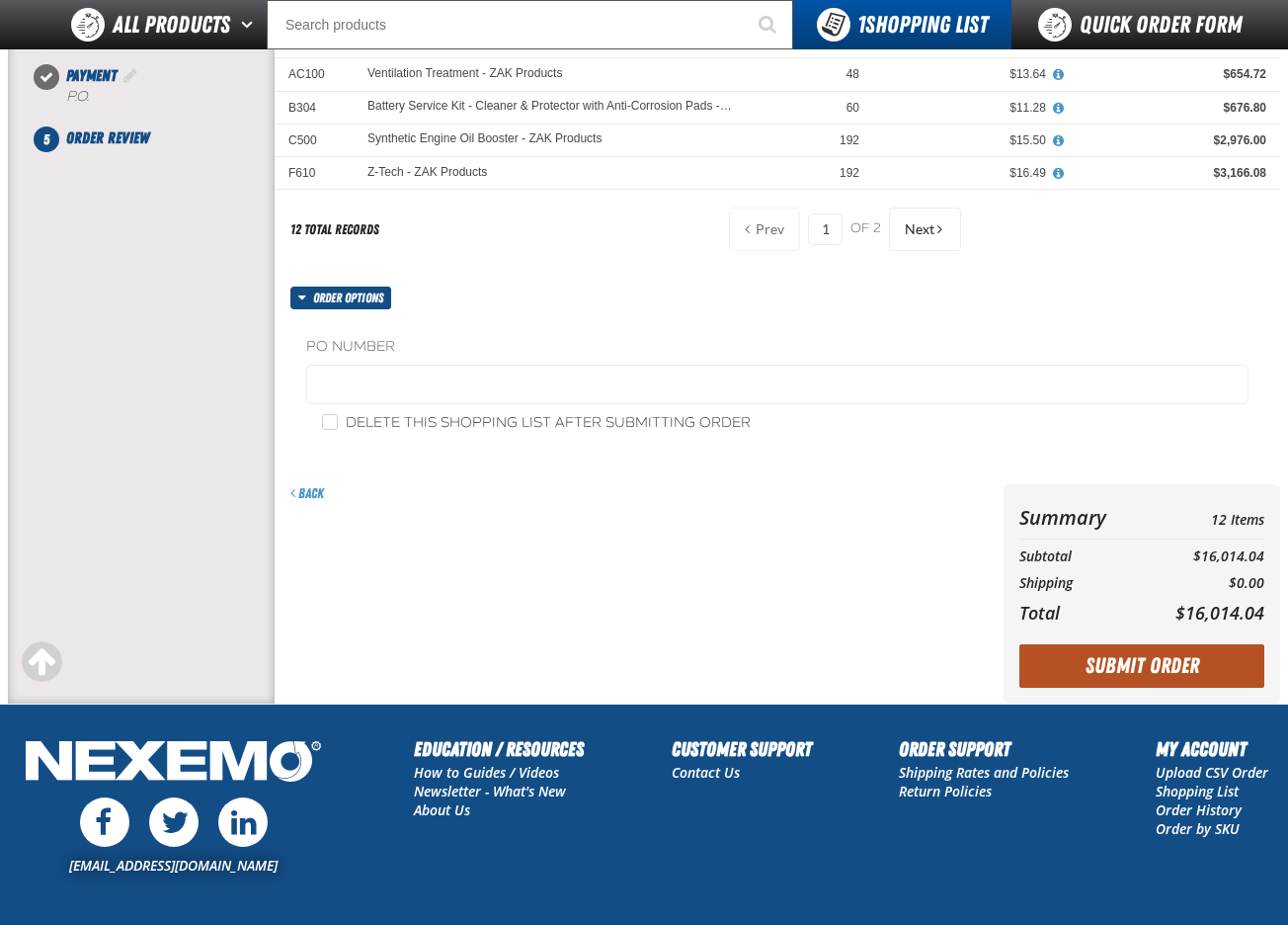 drag, startPoint x: 1093, startPoint y: 656, endPoint x: 1065, endPoint y: 631, distance: 37.53665 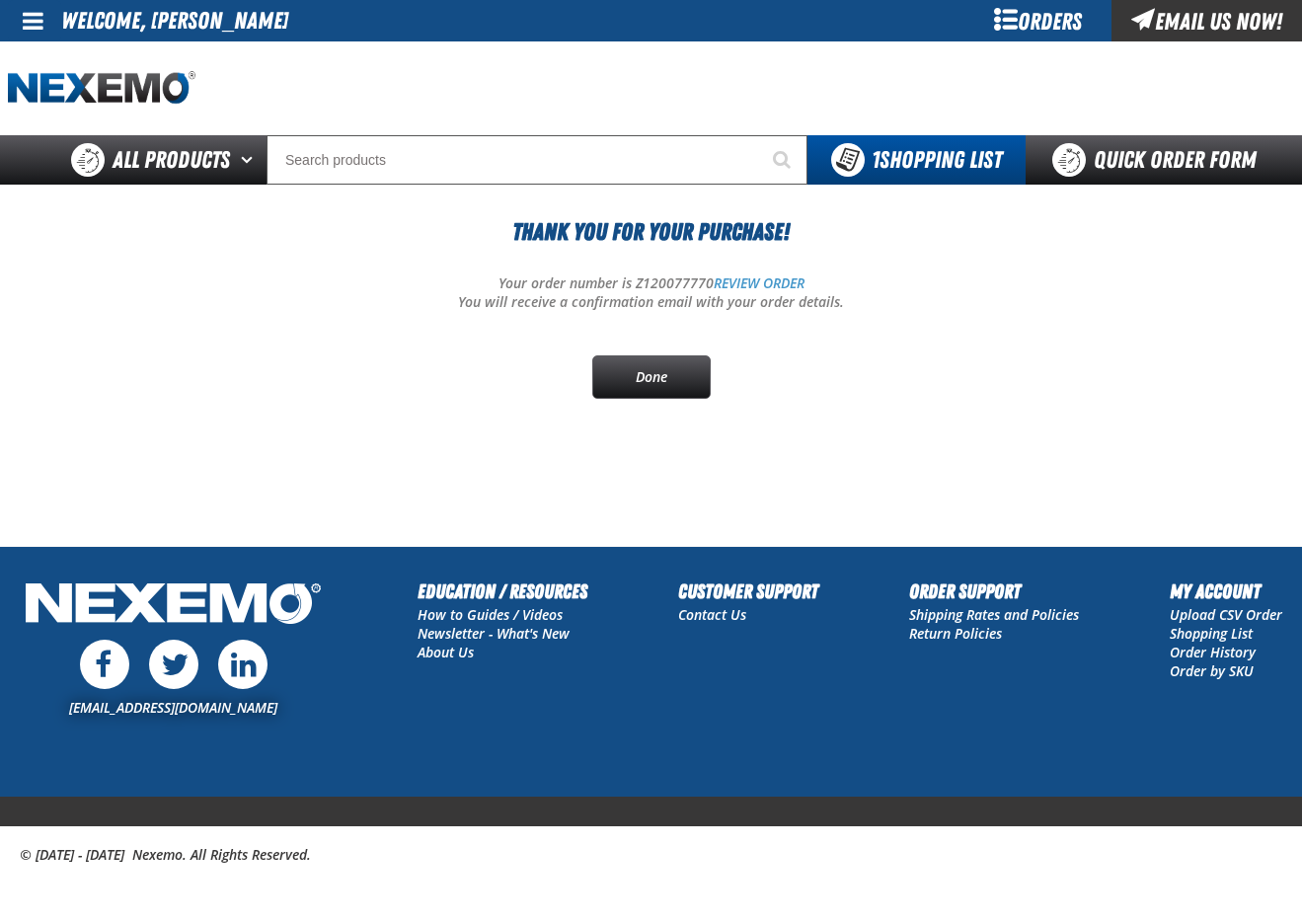 scroll, scrollTop: 0, scrollLeft: 0, axis: both 